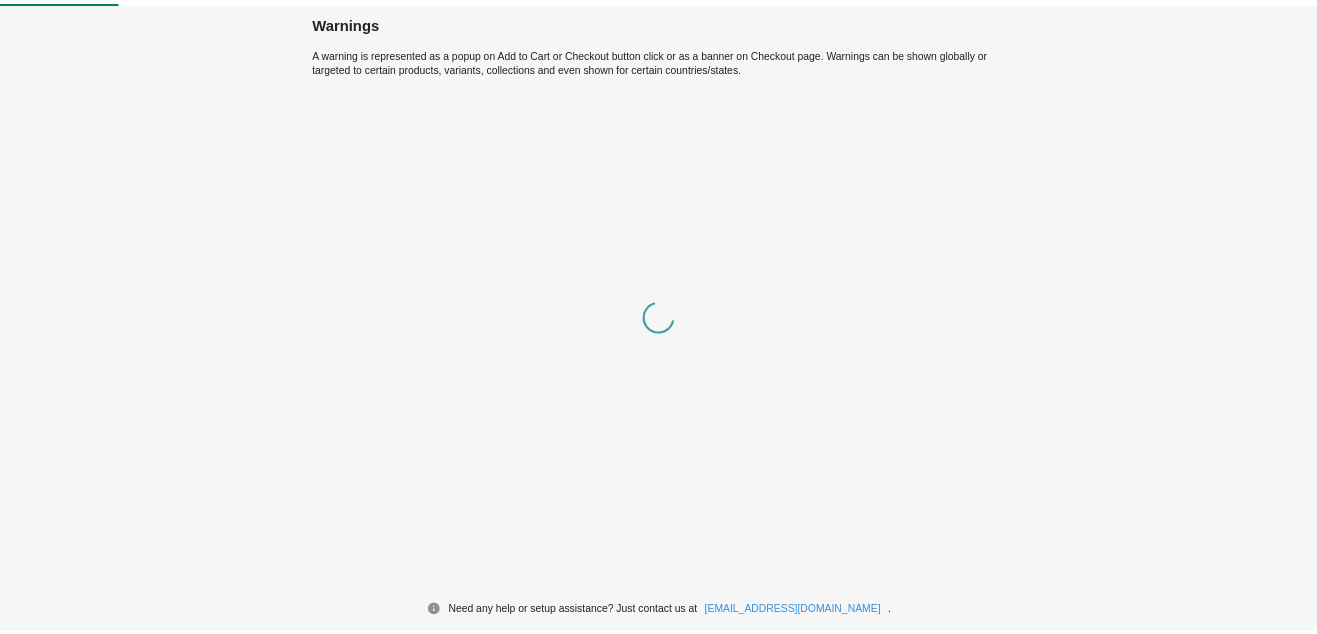 scroll, scrollTop: 0, scrollLeft: 0, axis: both 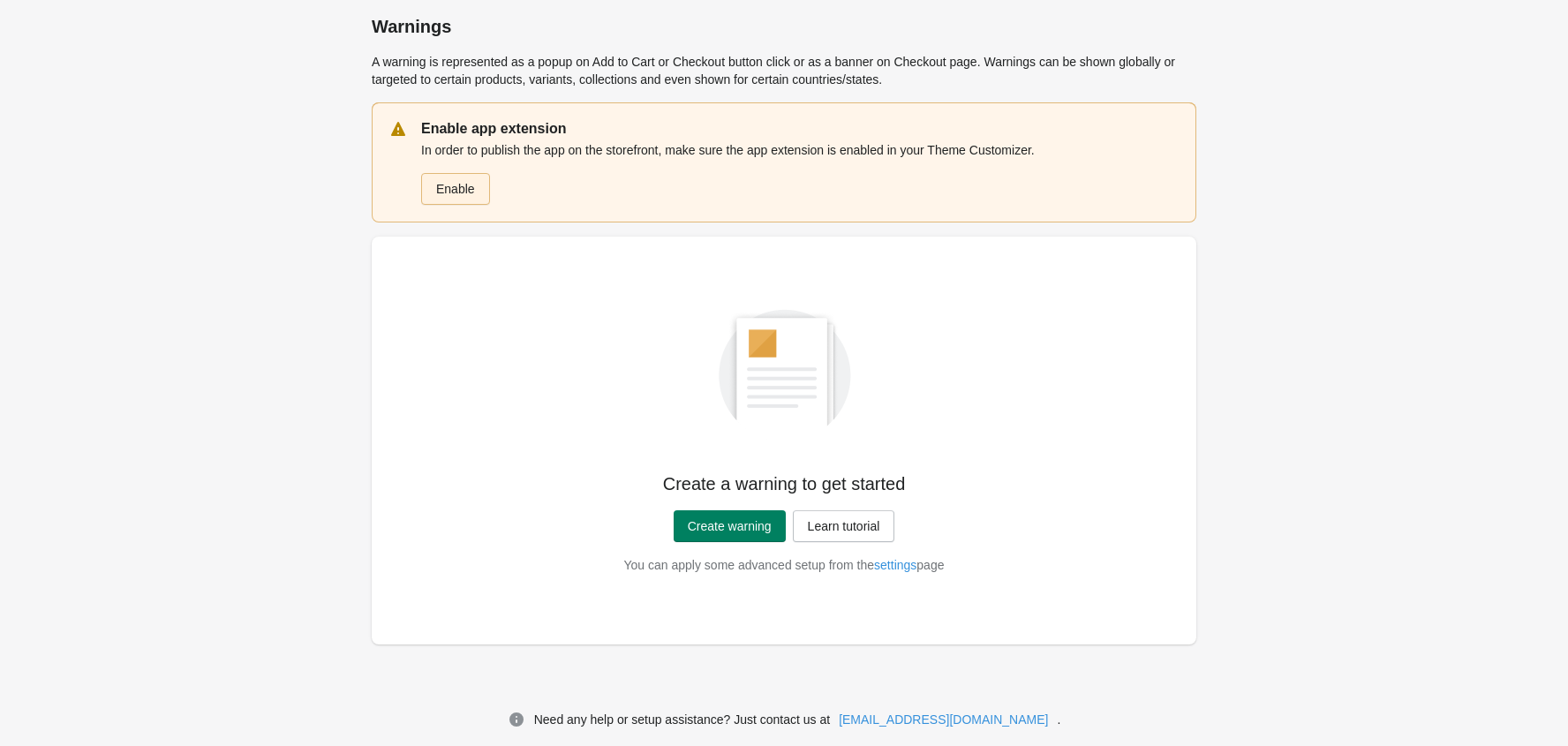 click on "Enable" at bounding box center [456, 189] 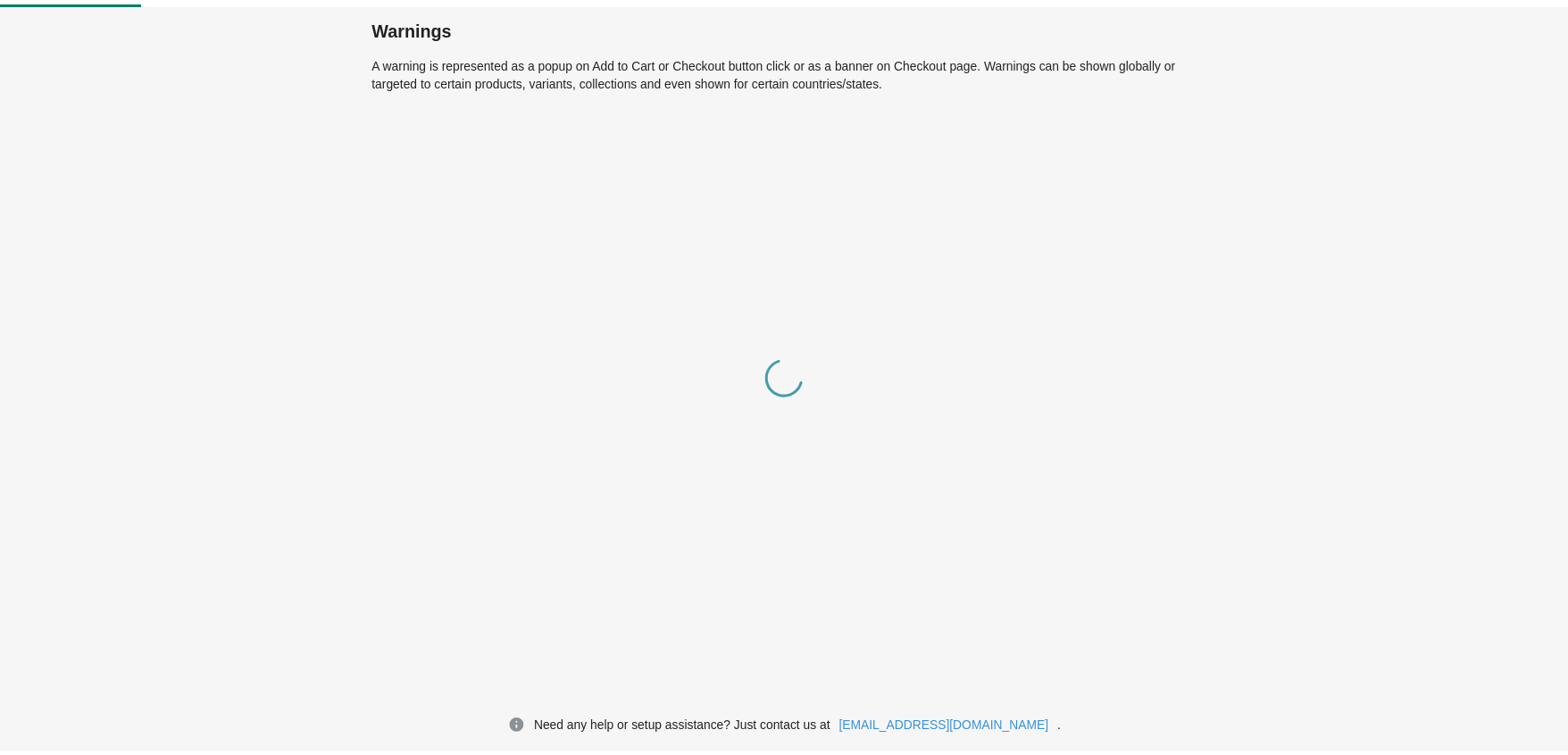 scroll, scrollTop: 0, scrollLeft: 0, axis: both 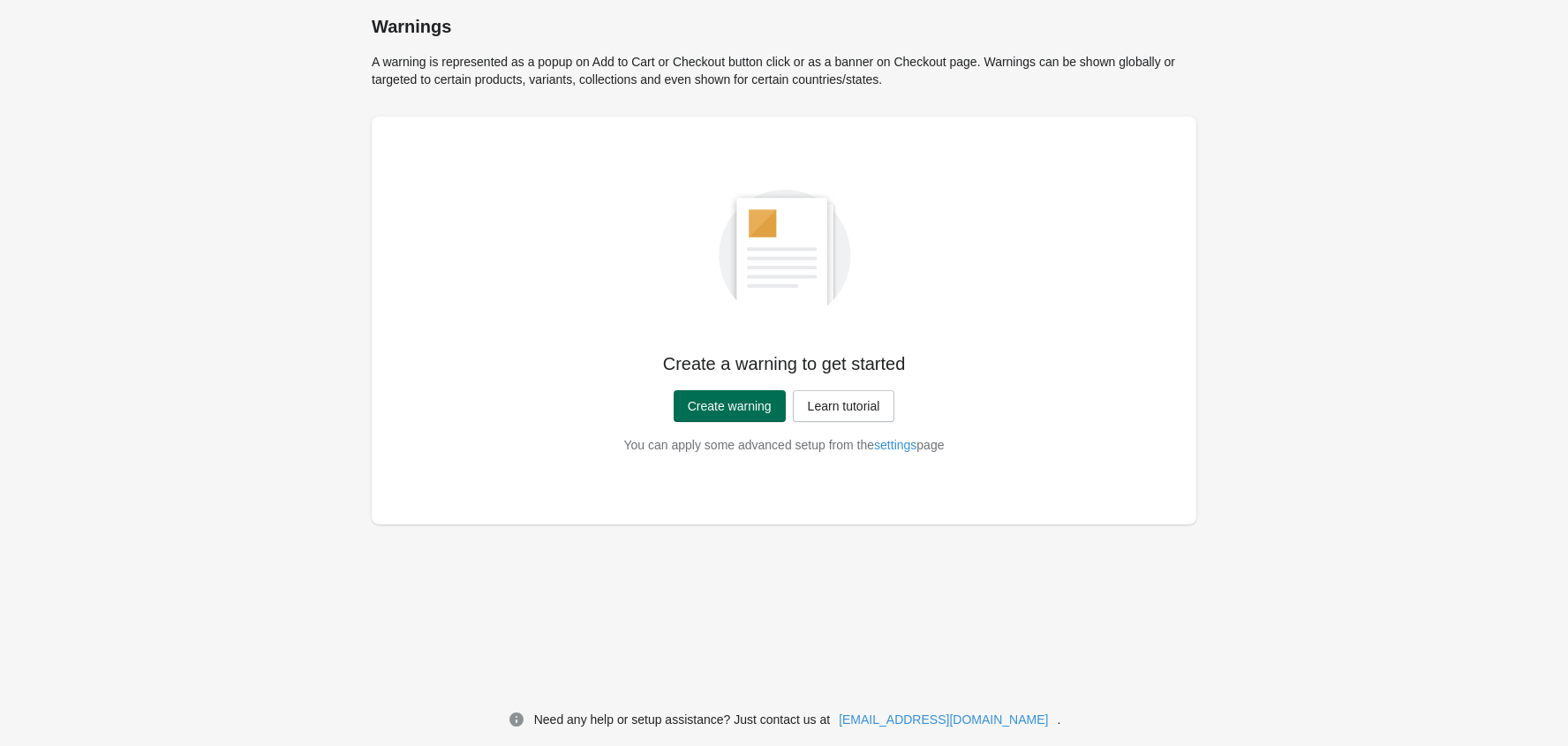 click on "Create warning" at bounding box center (729, 406) 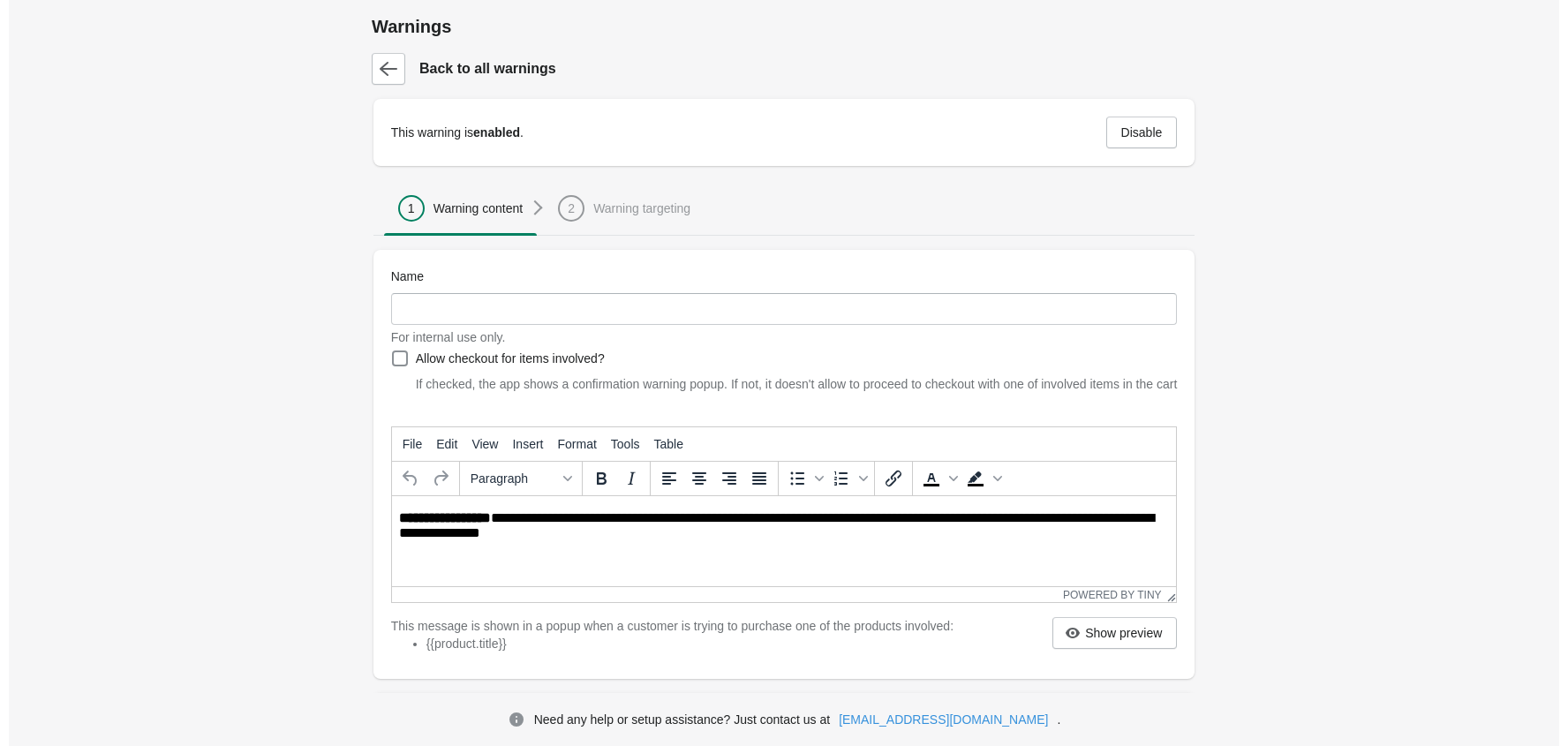 scroll, scrollTop: 0, scrollLeft: 0, axis: both 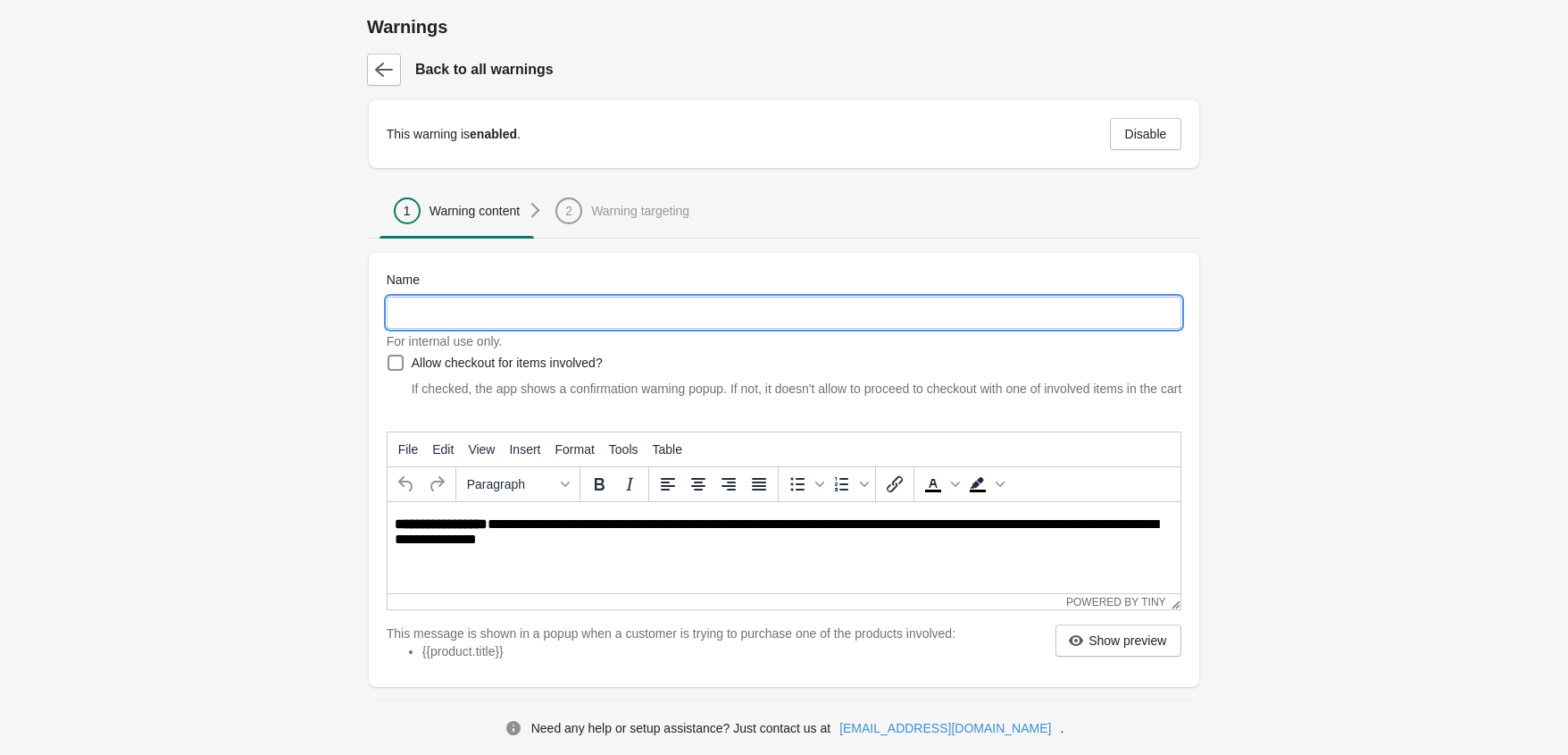 click on "Name" at bounding box center [784, 313] 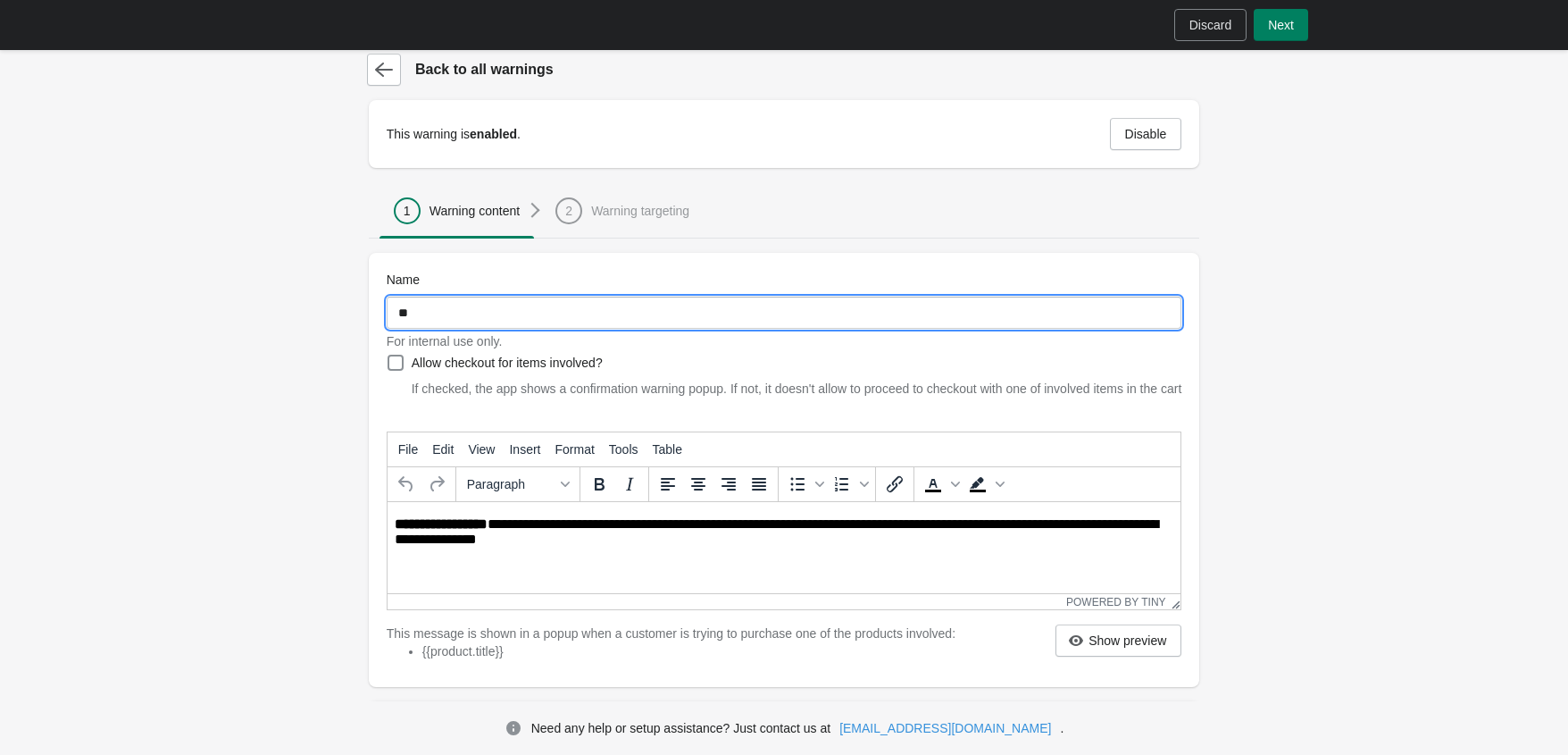 type on "*" 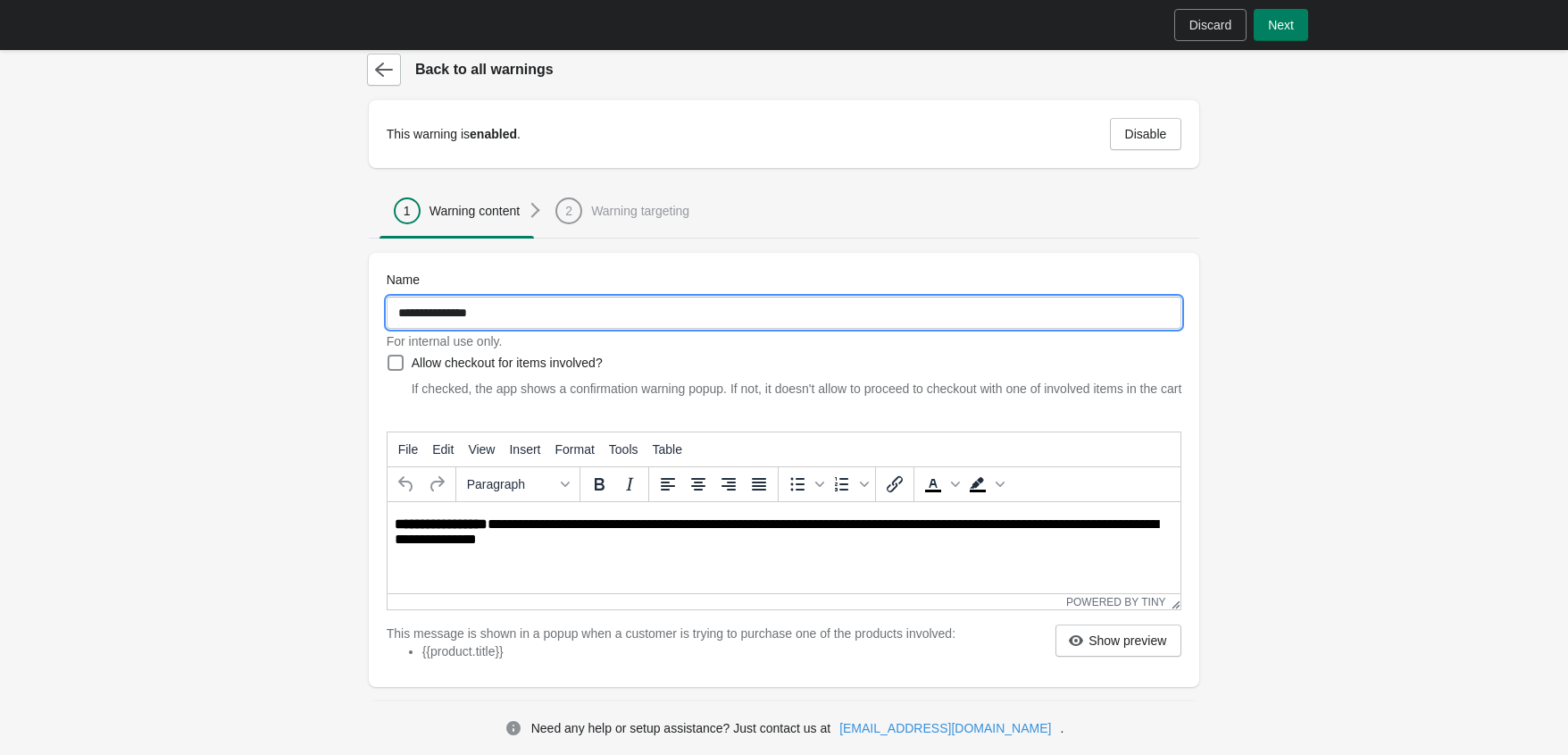 click on "**********" at bounding box center [784, 313] 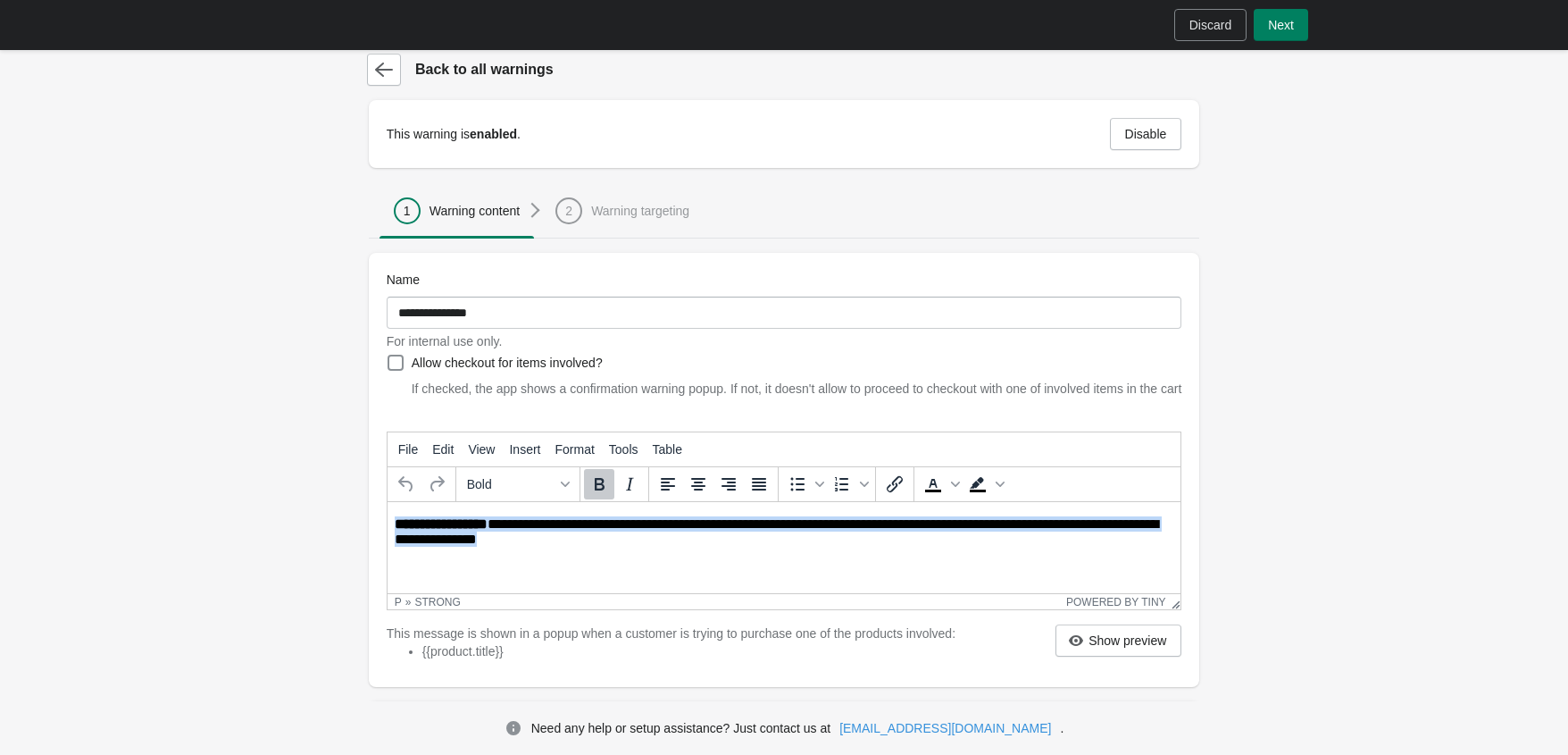 drag, startPoint x: 573, startPoint y: 543, endPoint x: 501, endPoint y: 516, distance: 76.89603 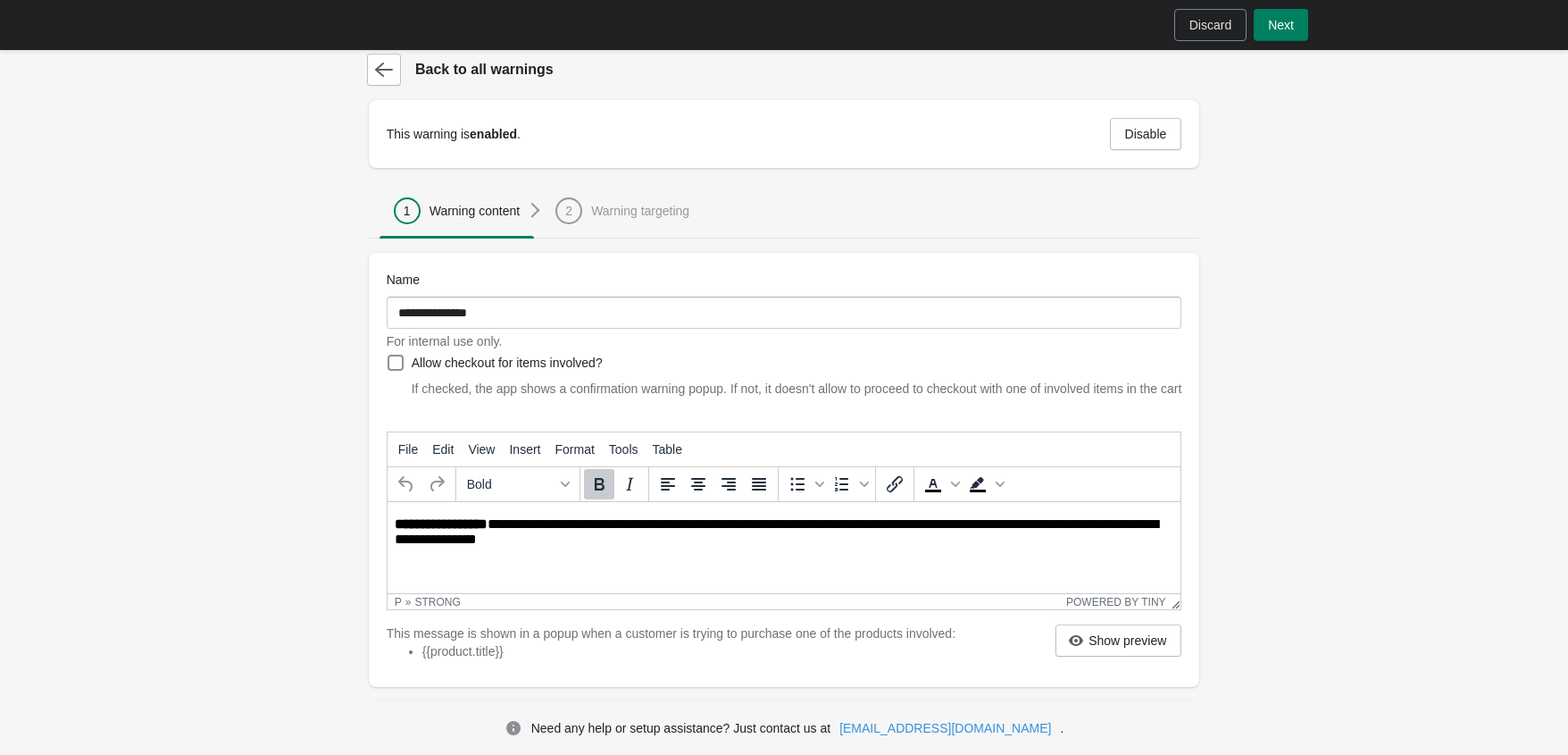 click on "**********" at bounding box center (783, 533) 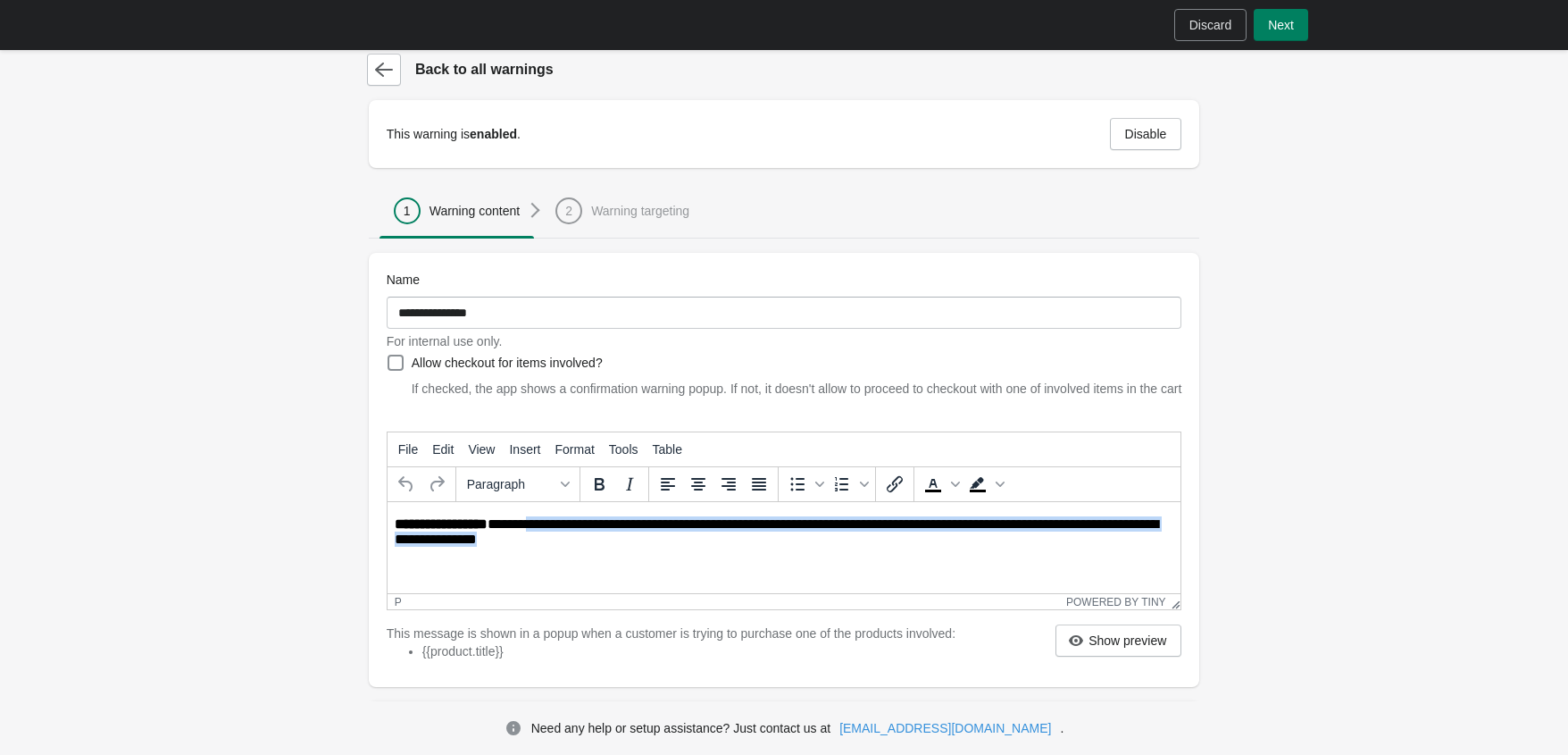 drag, startPoint x: 558, startPoint y: 548, endPoint x: 529, endPoint y: 528, distance: 35.22783 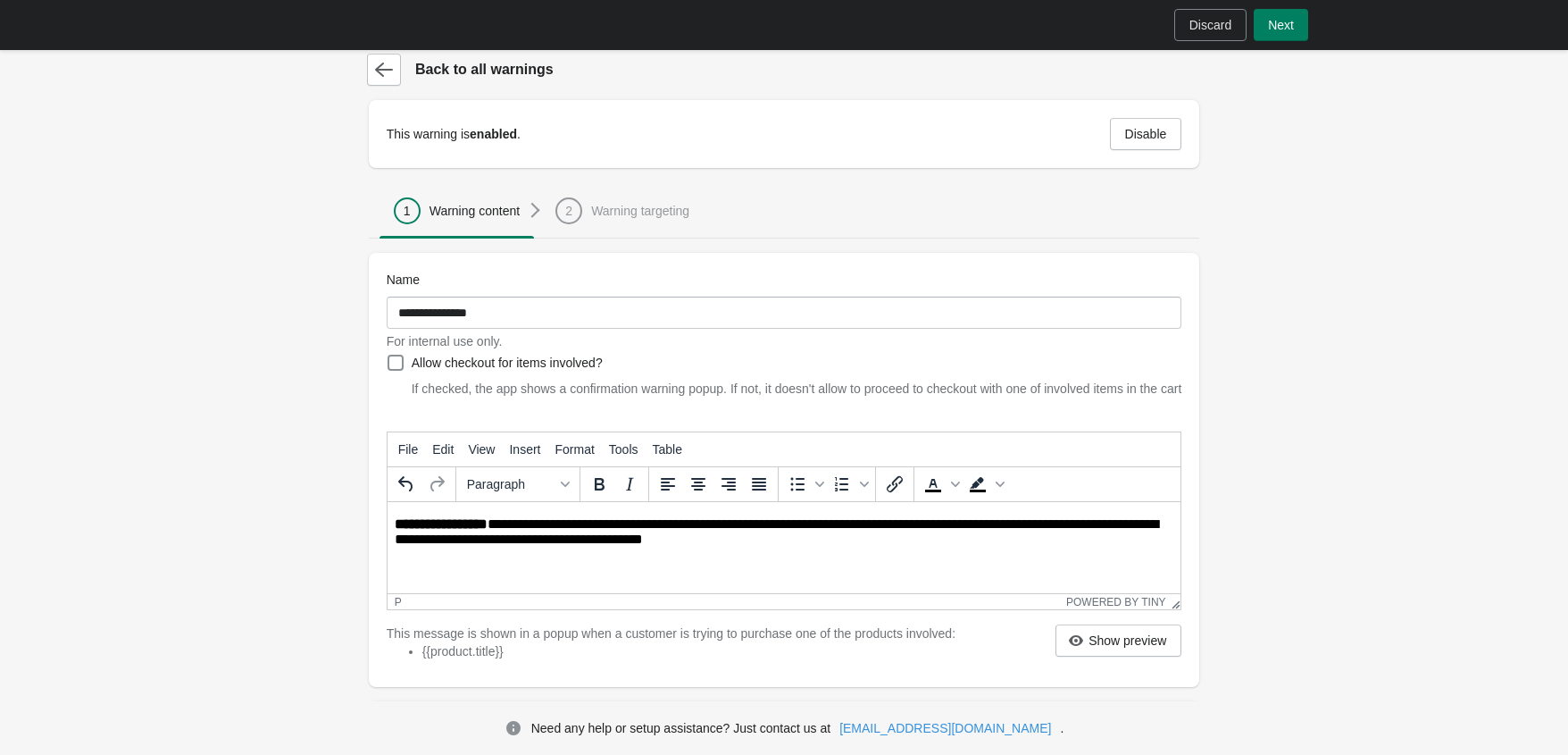 click on "**********" at bounding box center [785, 533] 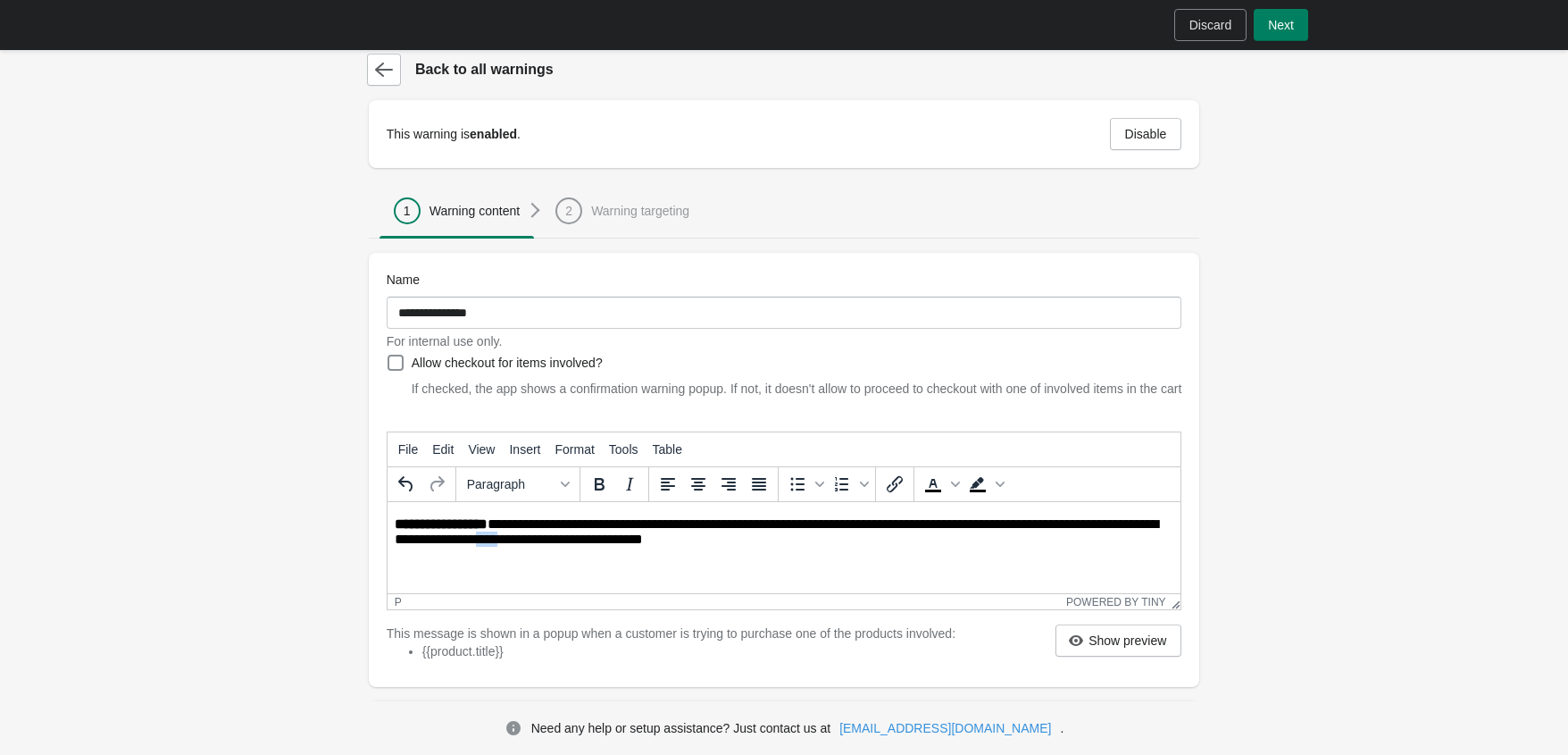 click on "**********" at bounding box center [785, 533] 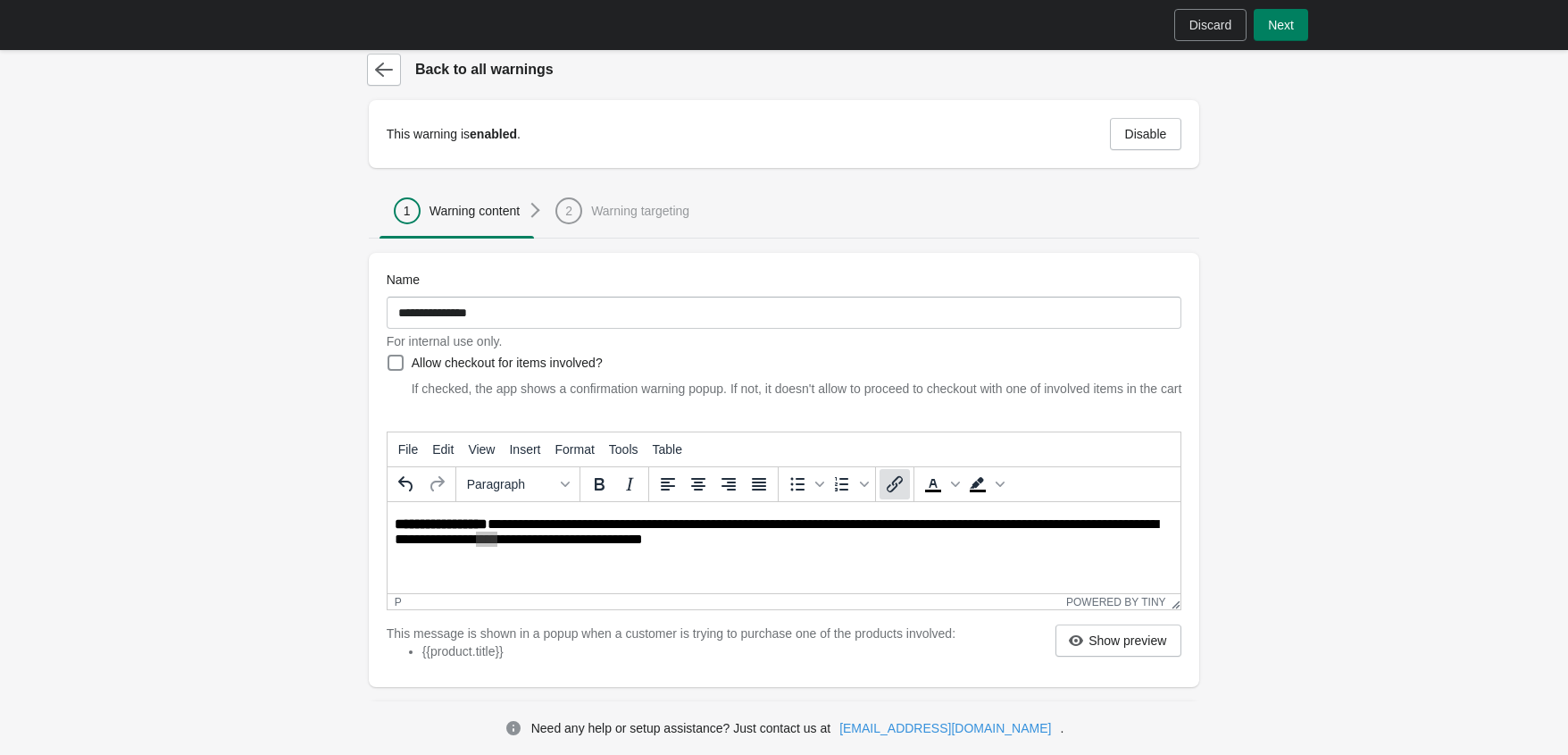 click 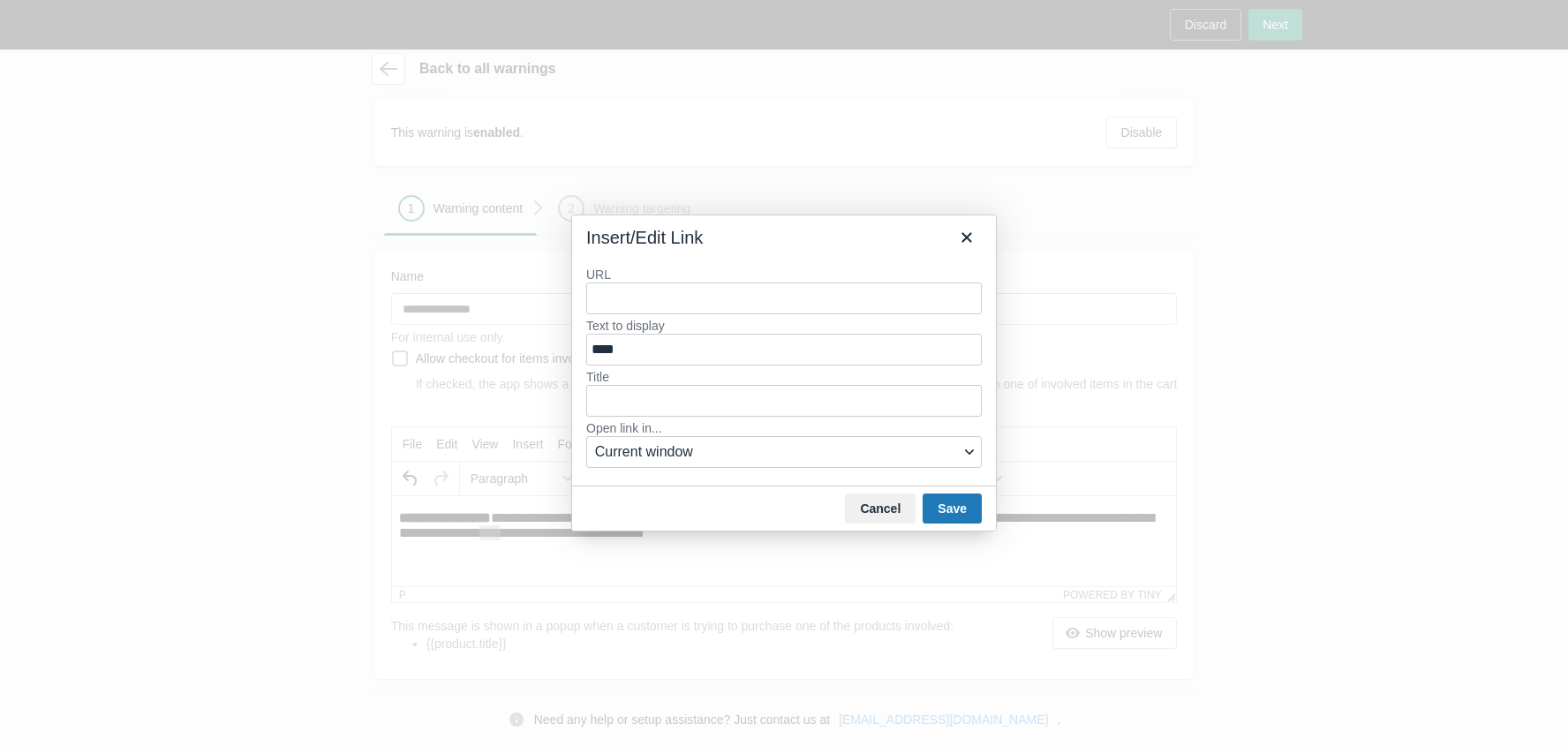 type on "**********" 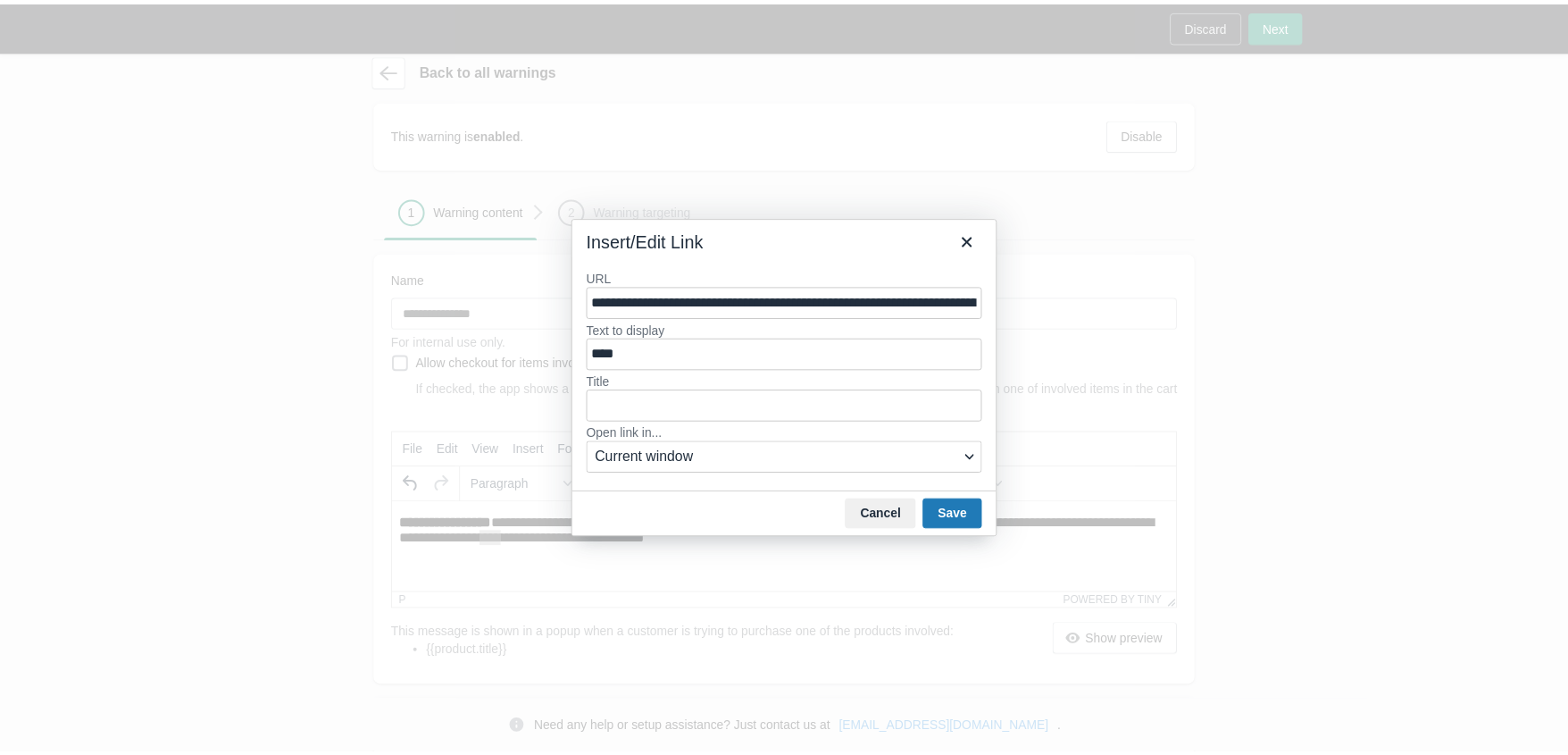 scroll, scrollTop: 0, scrollLeft: 161, axis: horizontal 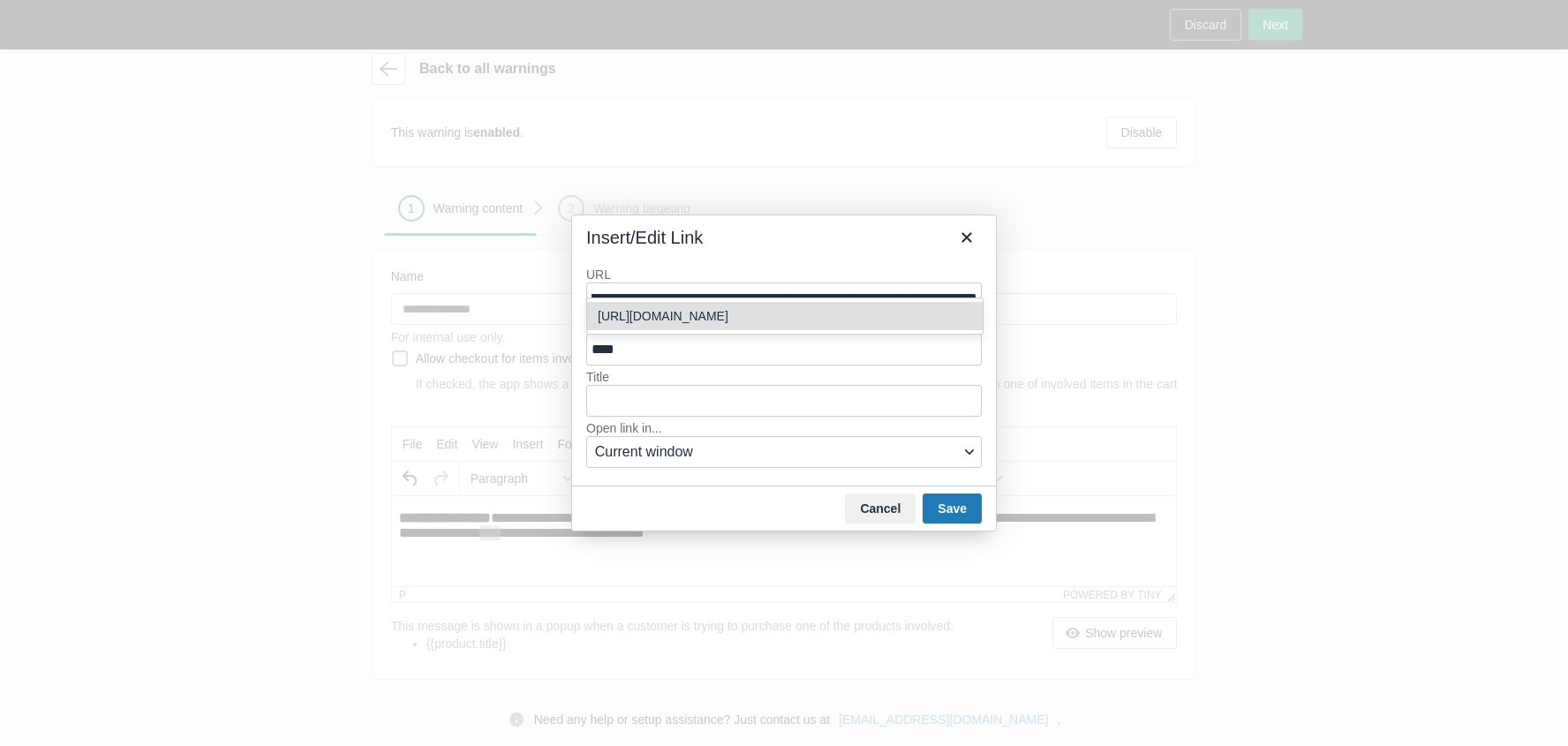 click on "https://bulletprooffitnessequipment.com/products/vts-dock-optional-shock-absorber" at bounding box center (787, 316) 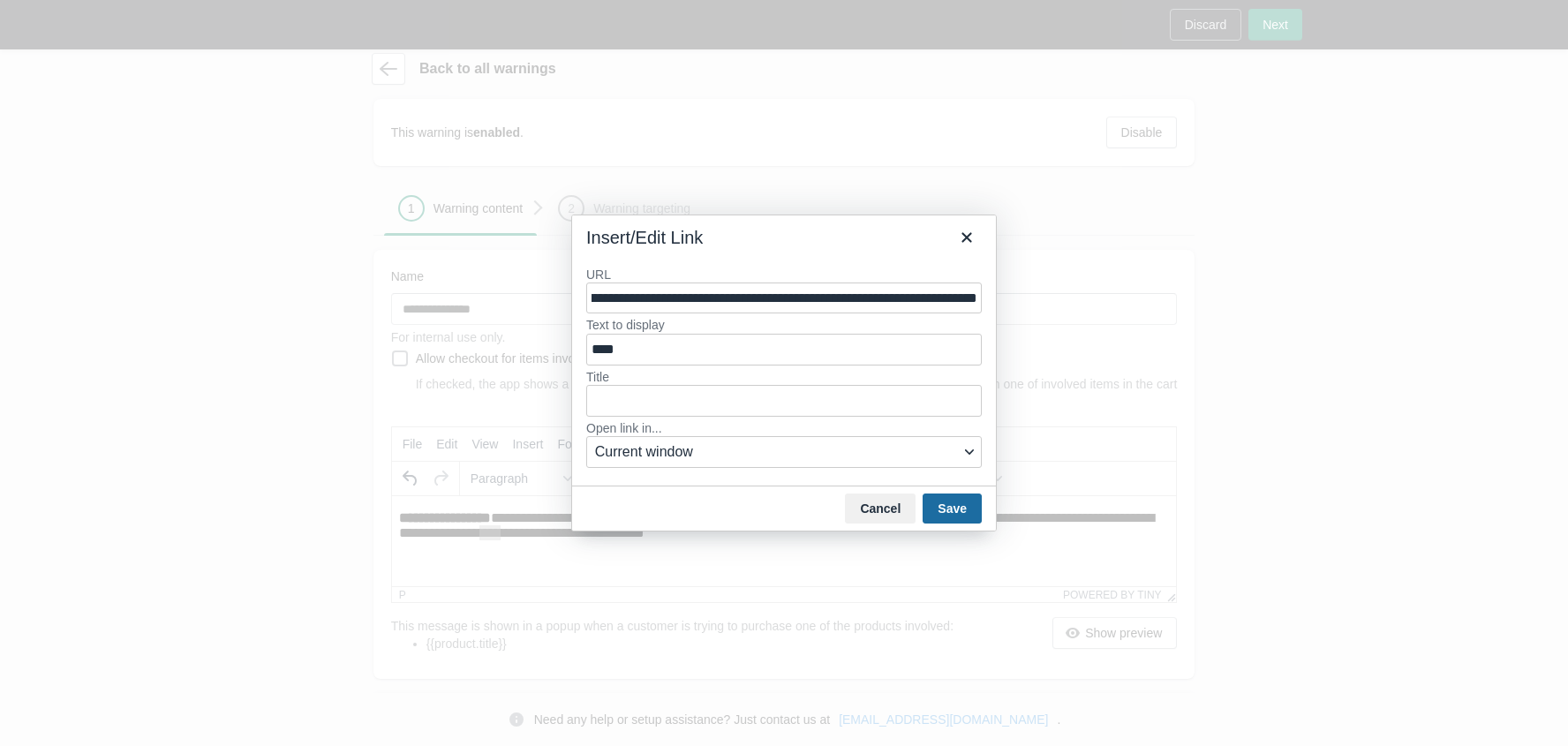 click on "Save" at bounding box center [952, 509] 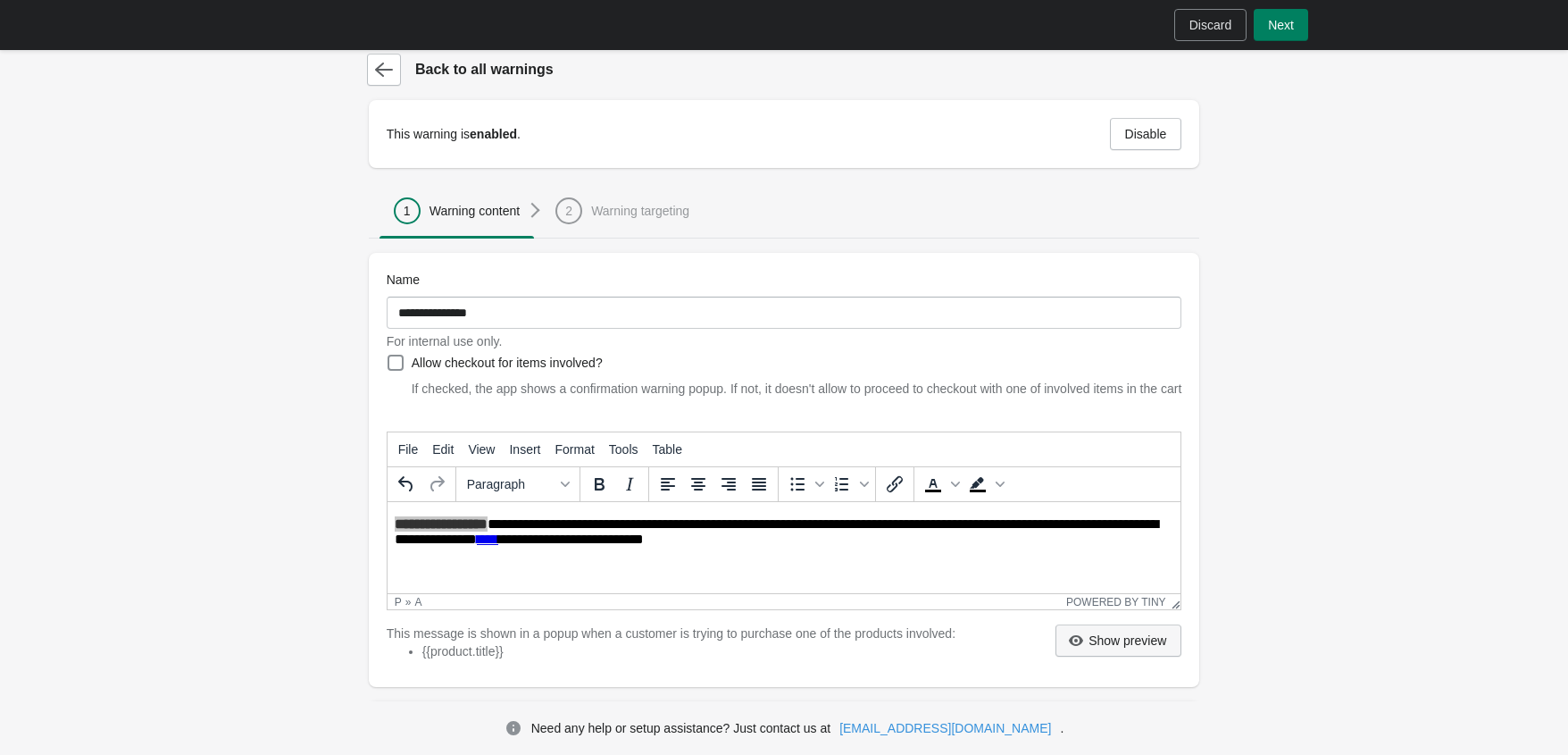 click on "Show preview" at bounding box center [1127, 641] 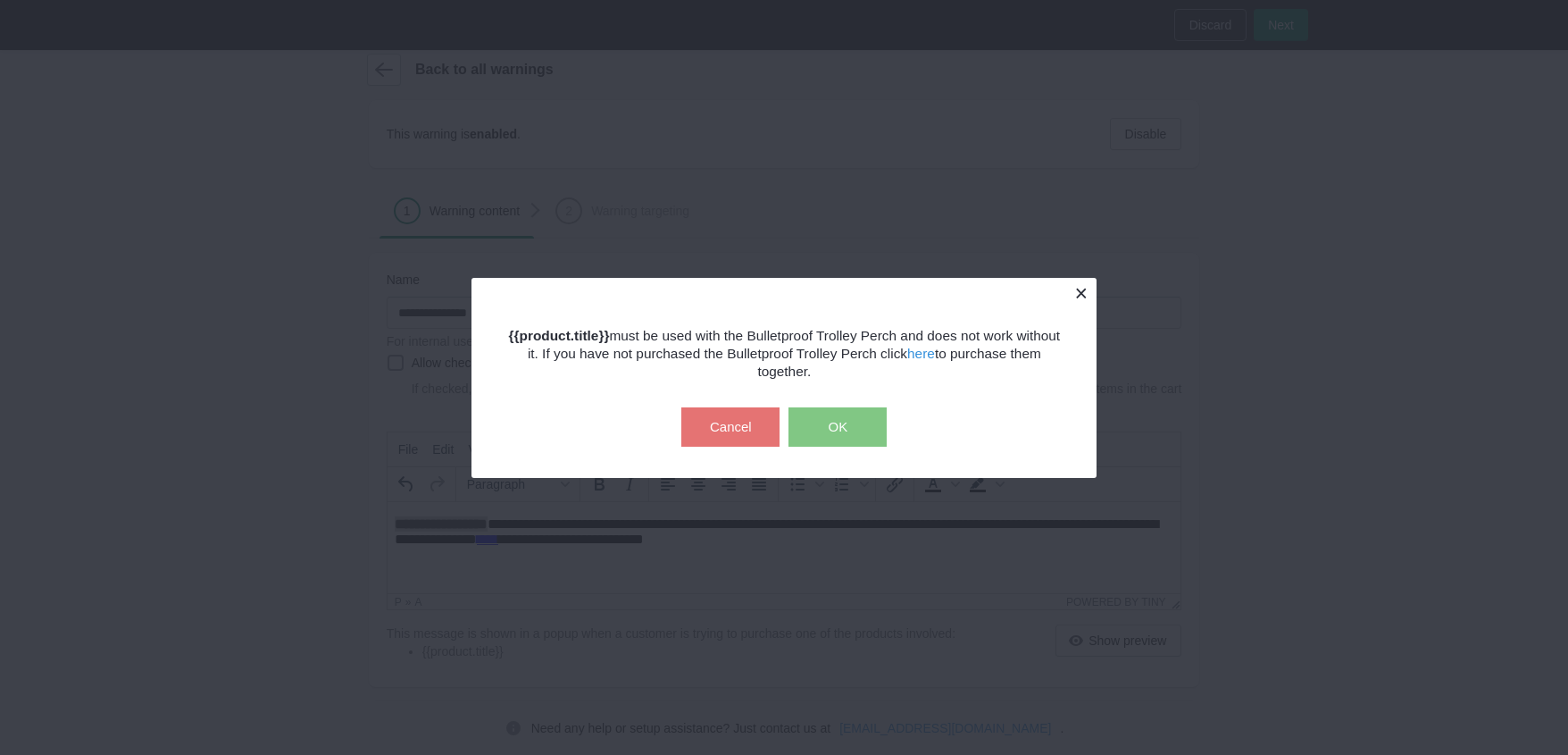 click at bounding box center [1080, 293] 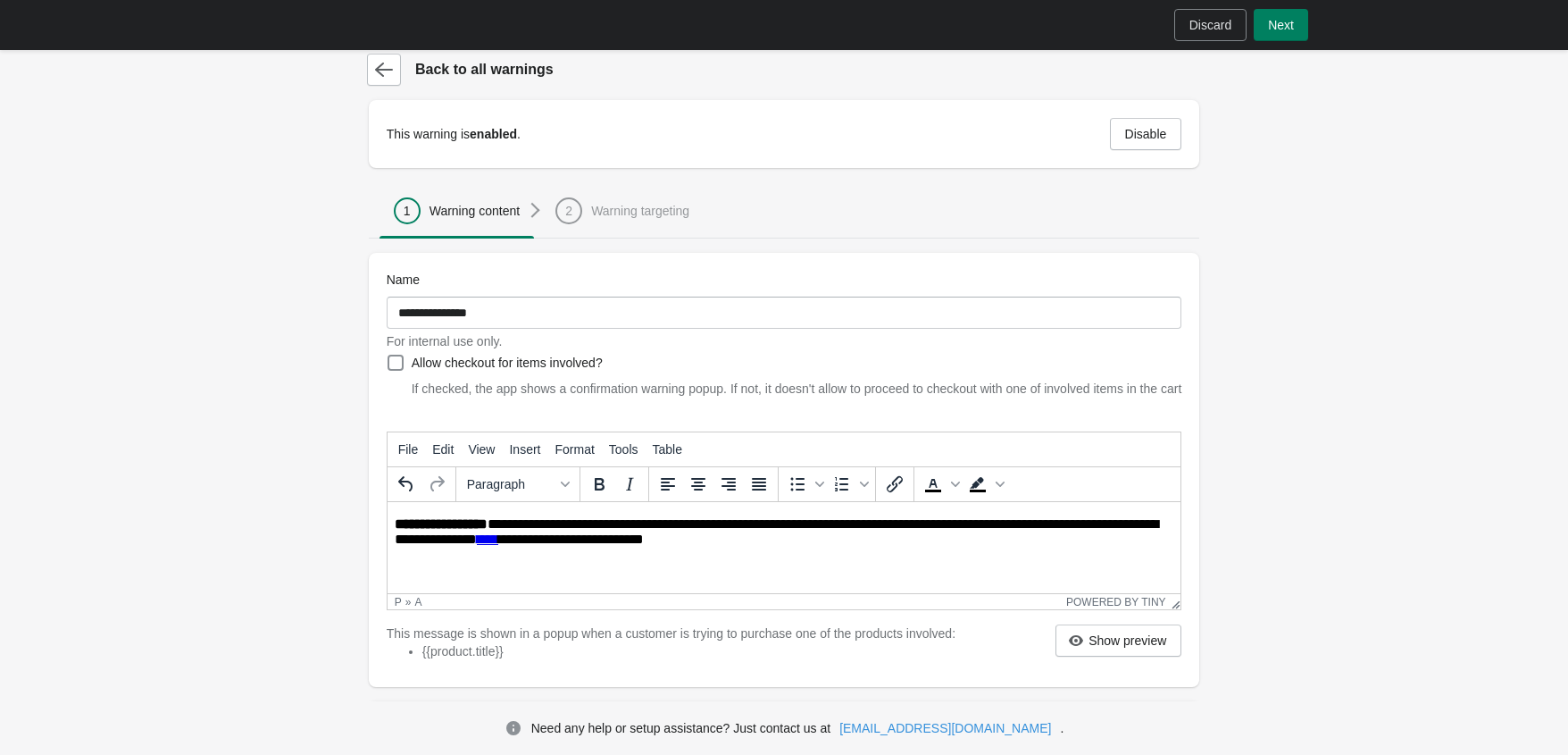 click on "**********" at bounding box center (785, 533) 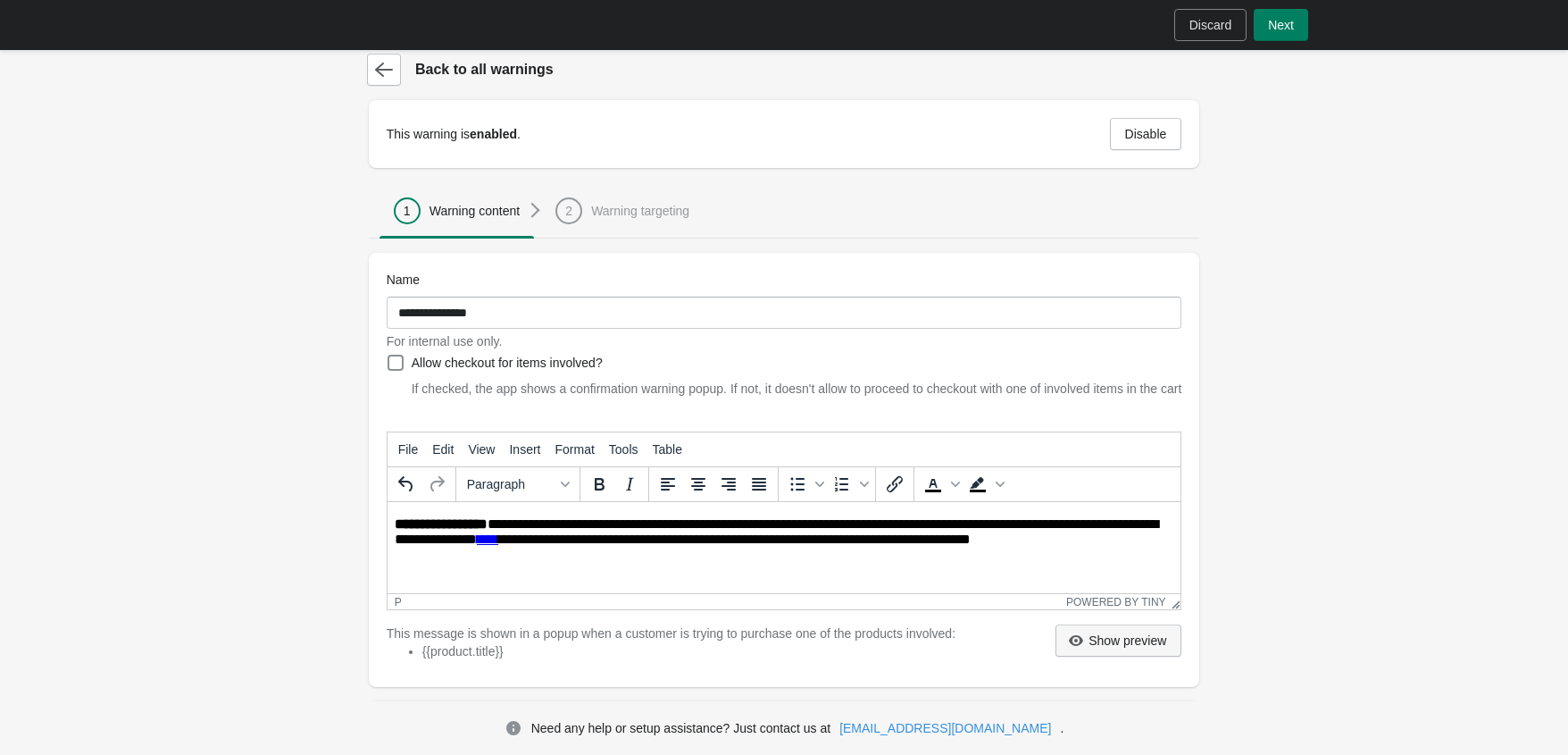 click on "Show preview" at bounding box center [1118, 641] 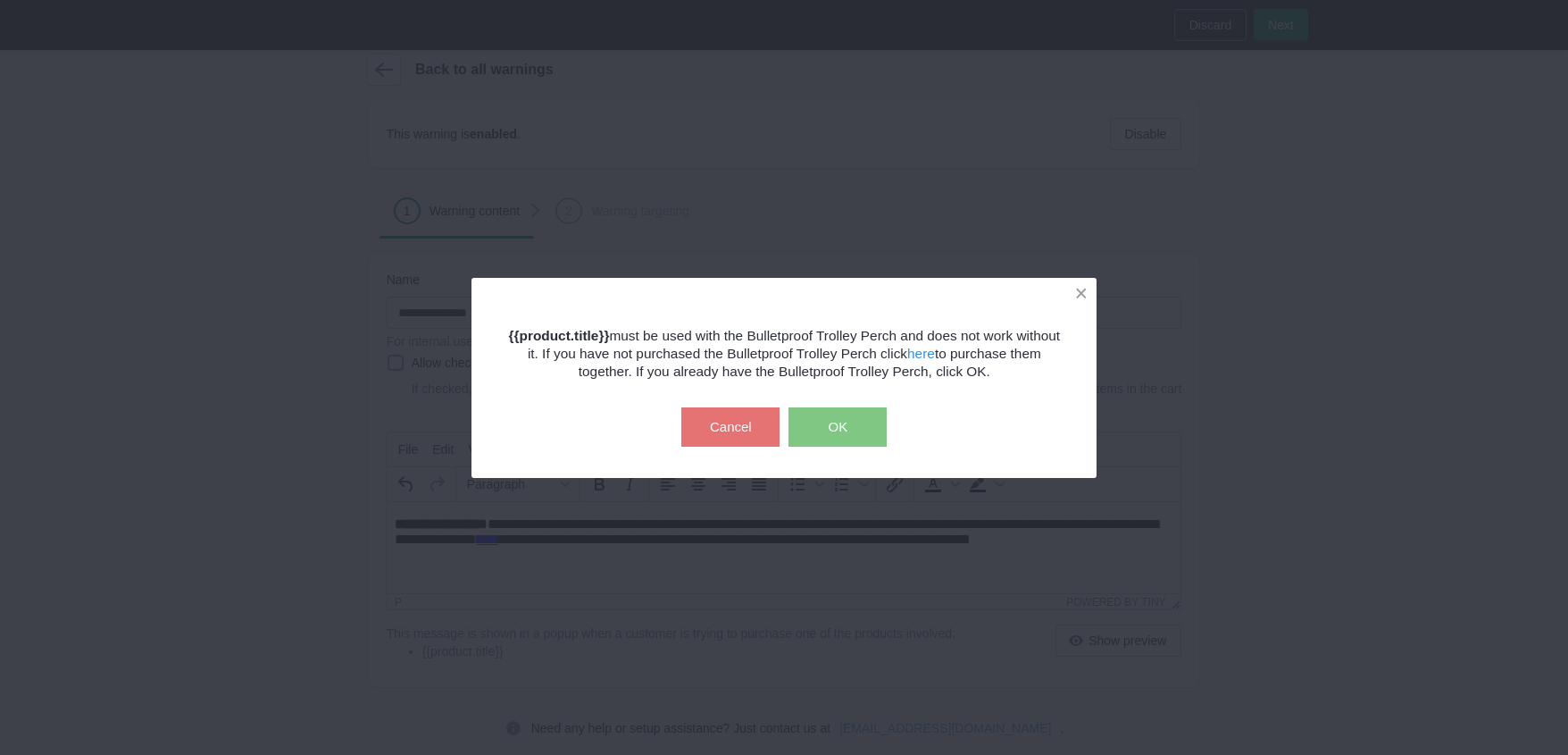 click on "OK" at bounding box center (838, 427) 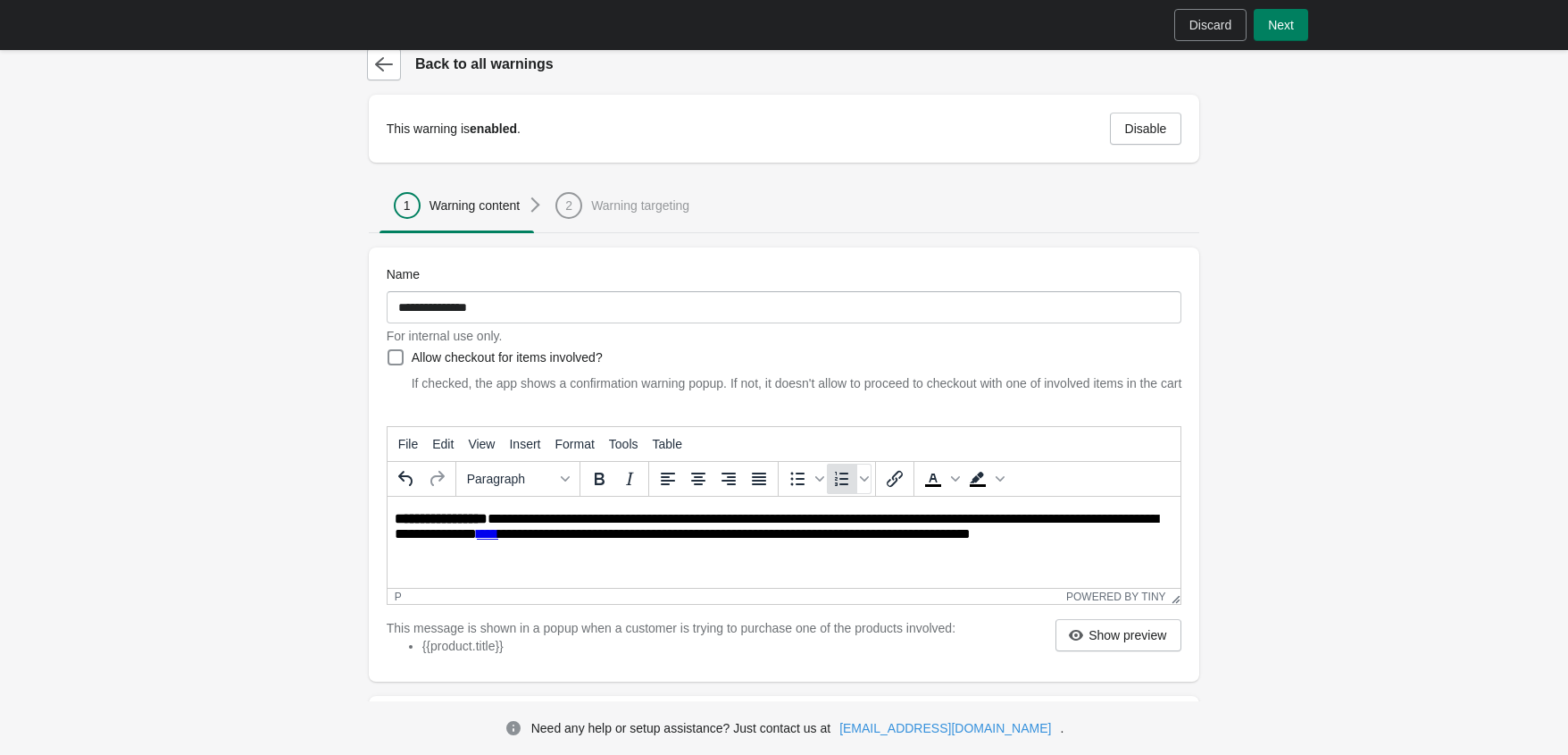scroll, scrollTop: 0, scrollLeft: 0, axis: both 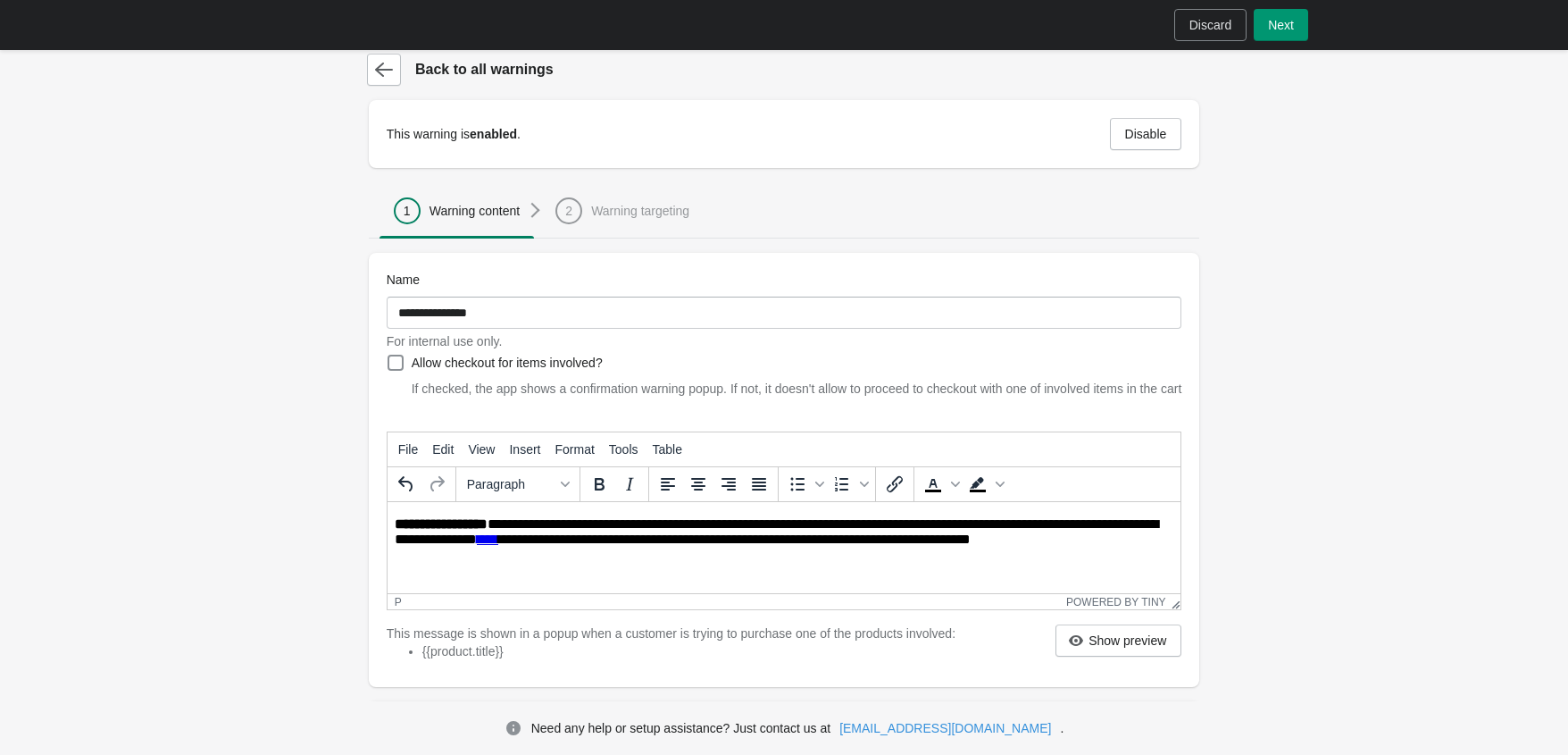click on "Next" at bounding box center (1280, 25) 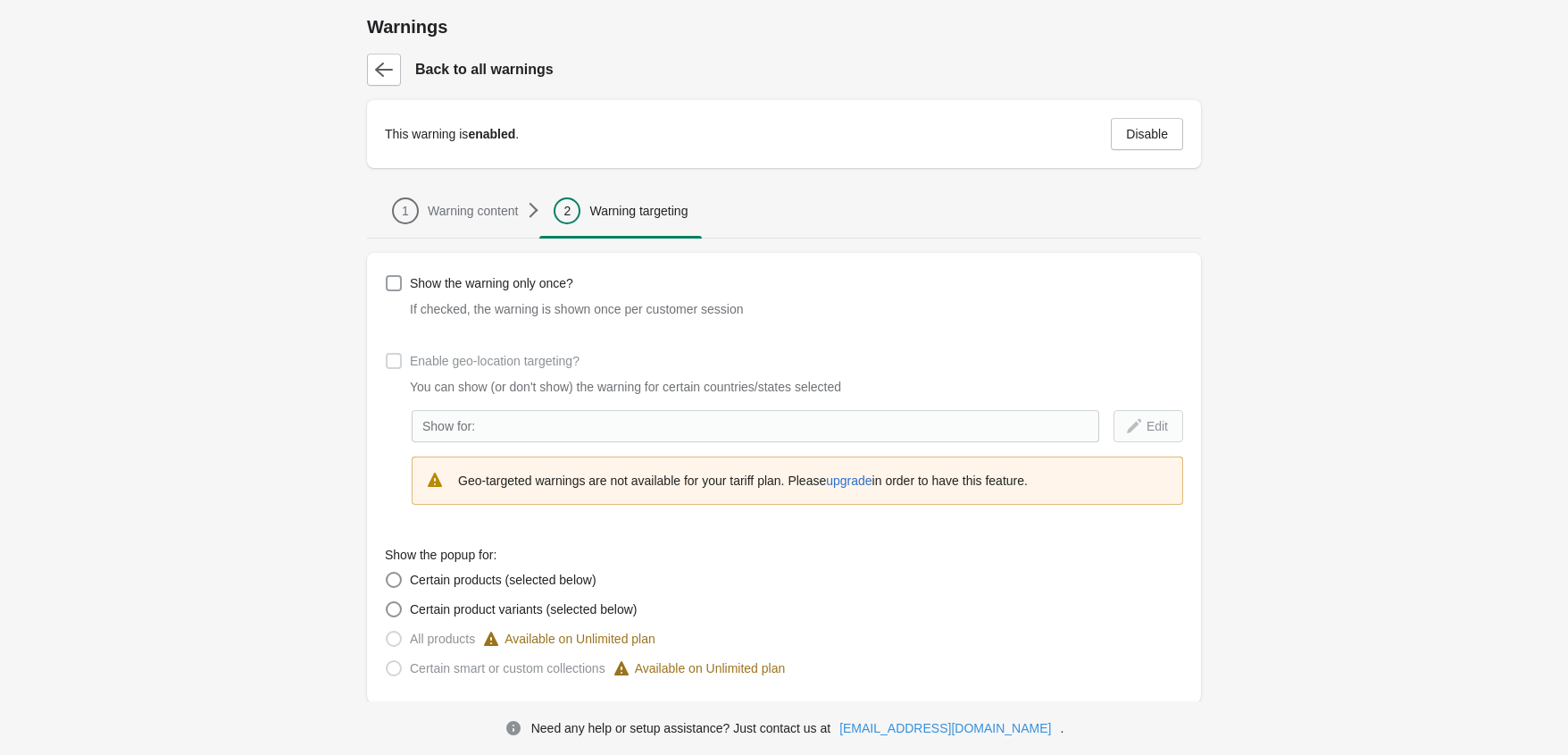 click at bounding box center [394, 283] 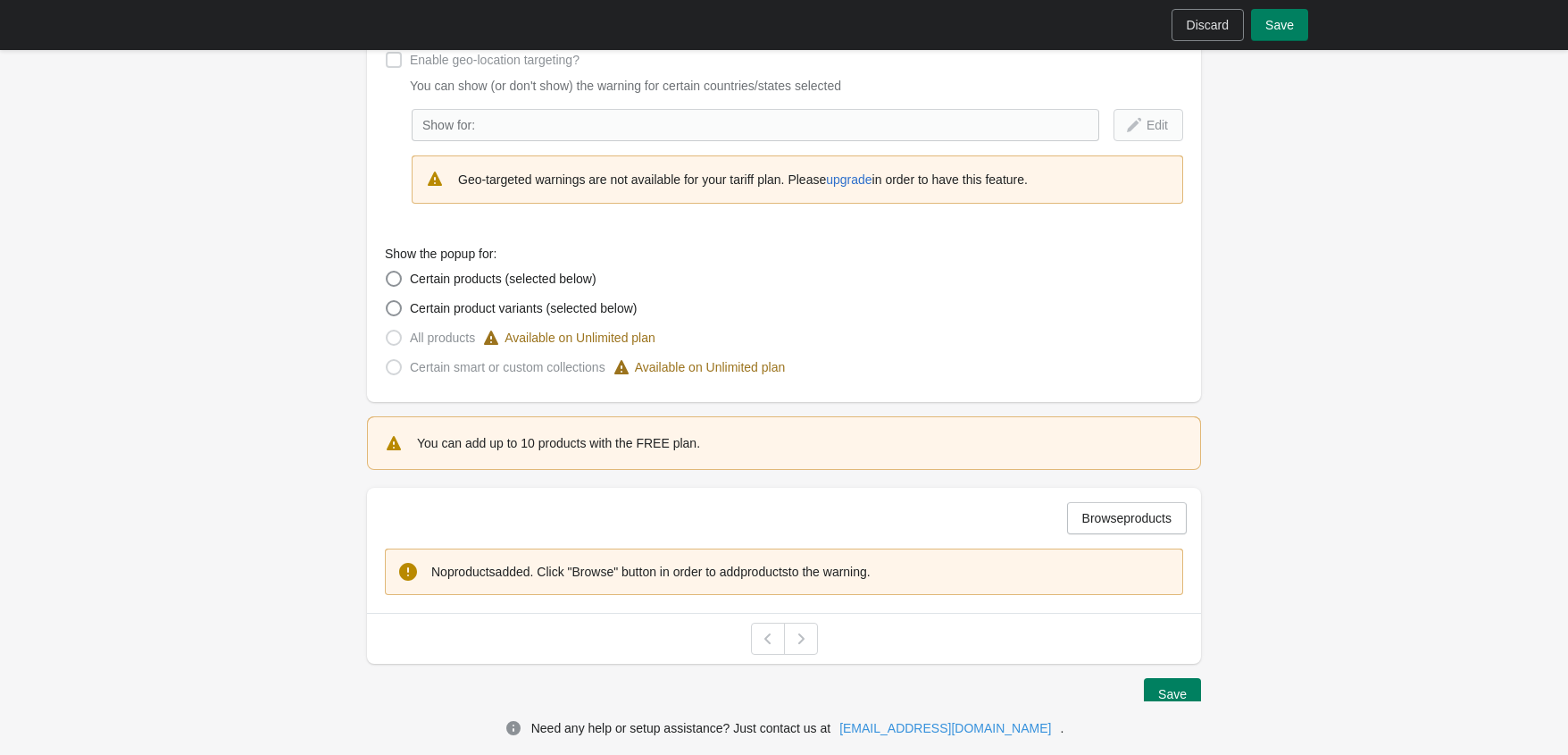 scroll, scrollTop: 332, scrollLeft: 0, axis: vertical 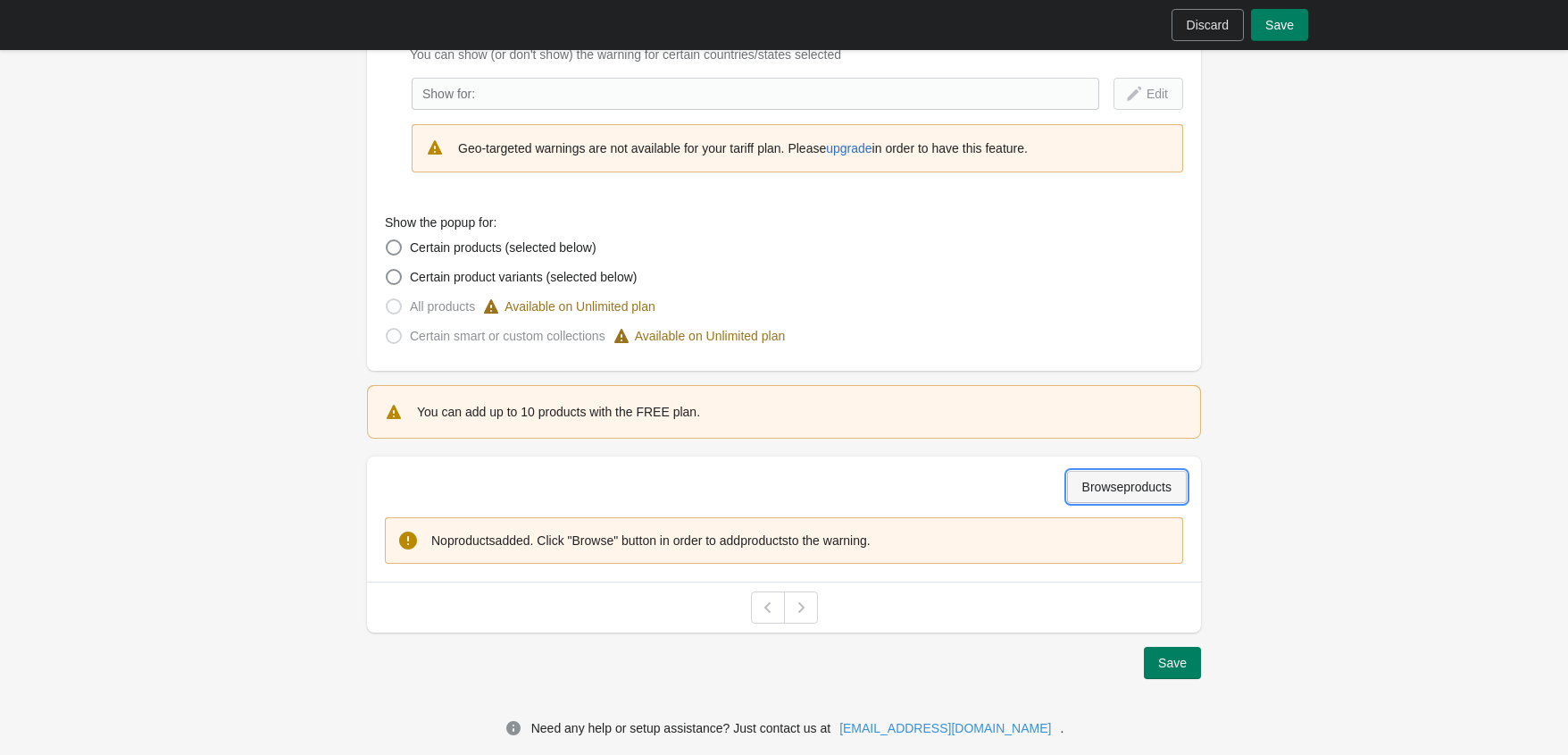 click on "Browse  products" at bounding box center [1127, 487] 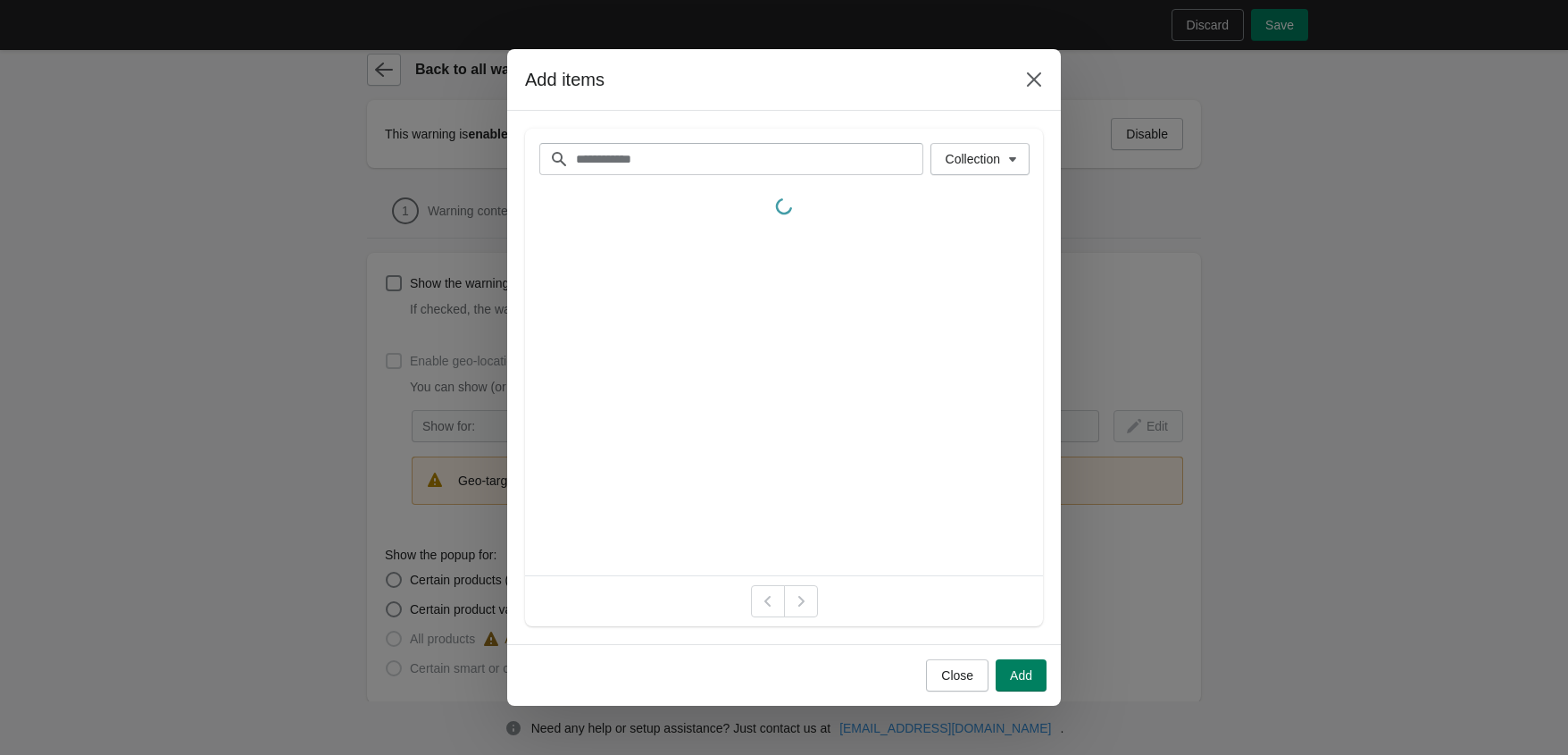 scroll, scrollTop: 0, scrollLeft: 0, axis: both 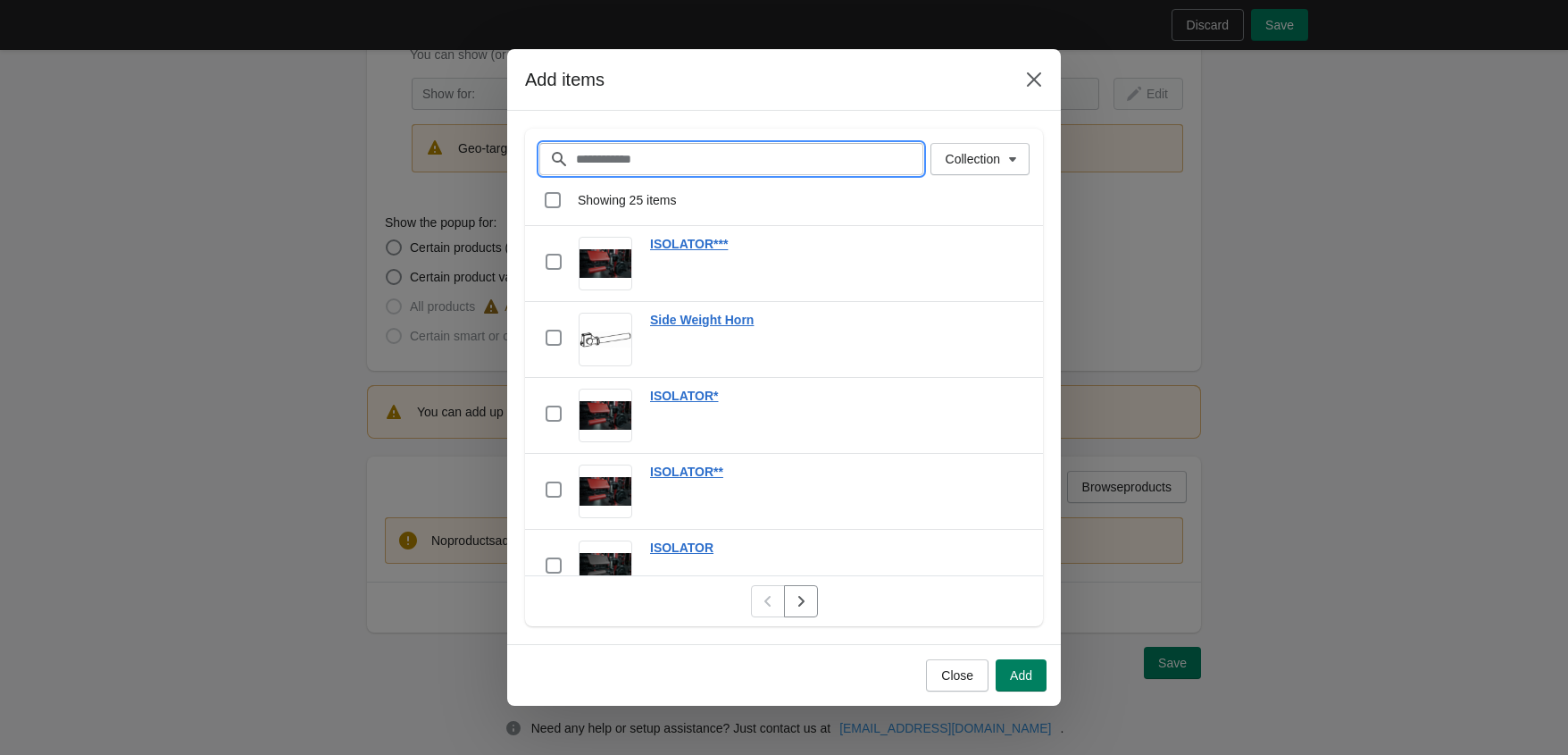 click on "Filter items" at bounding box center [749, 159] 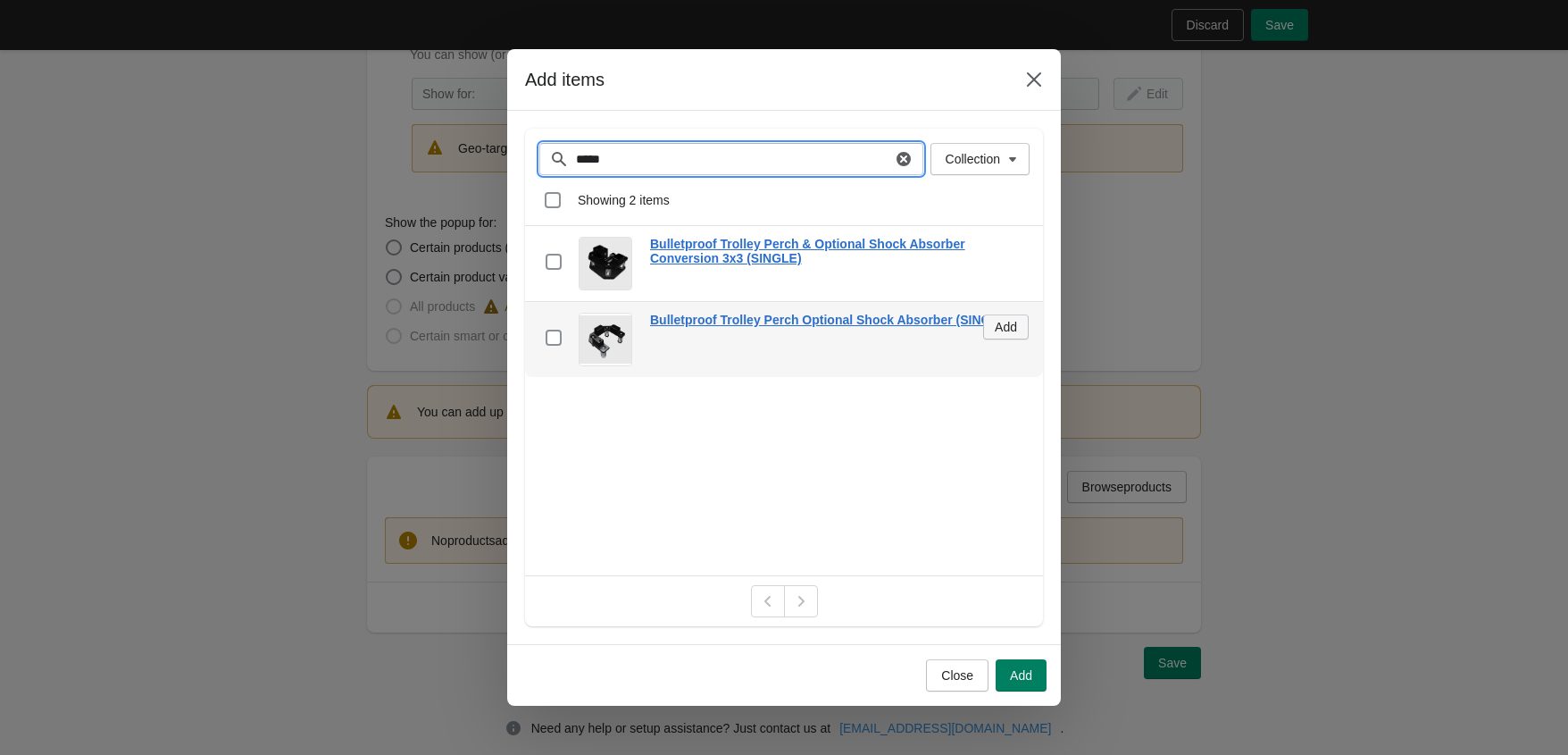 type on "*****" 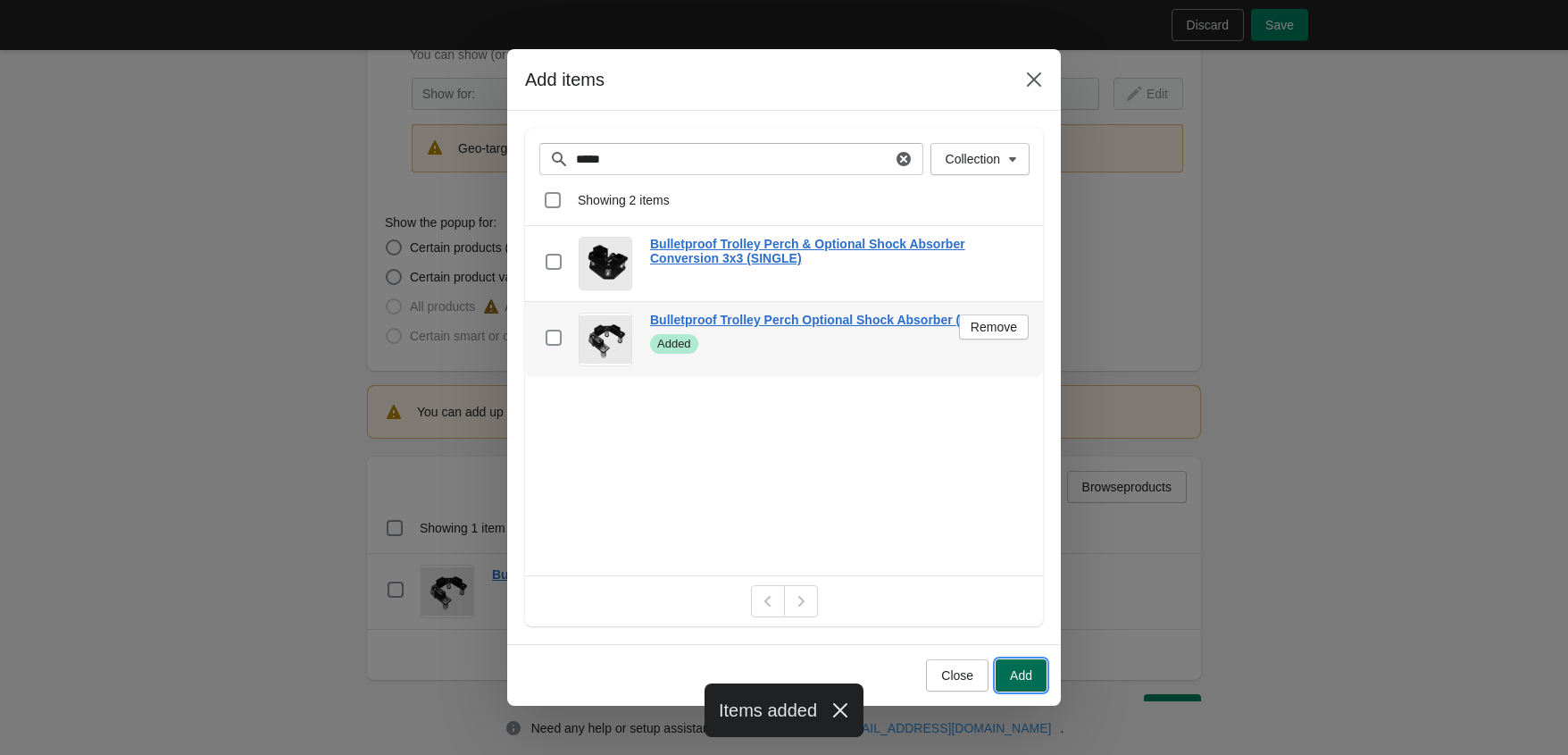 click on "Add" at bounding box center (1021, 675) 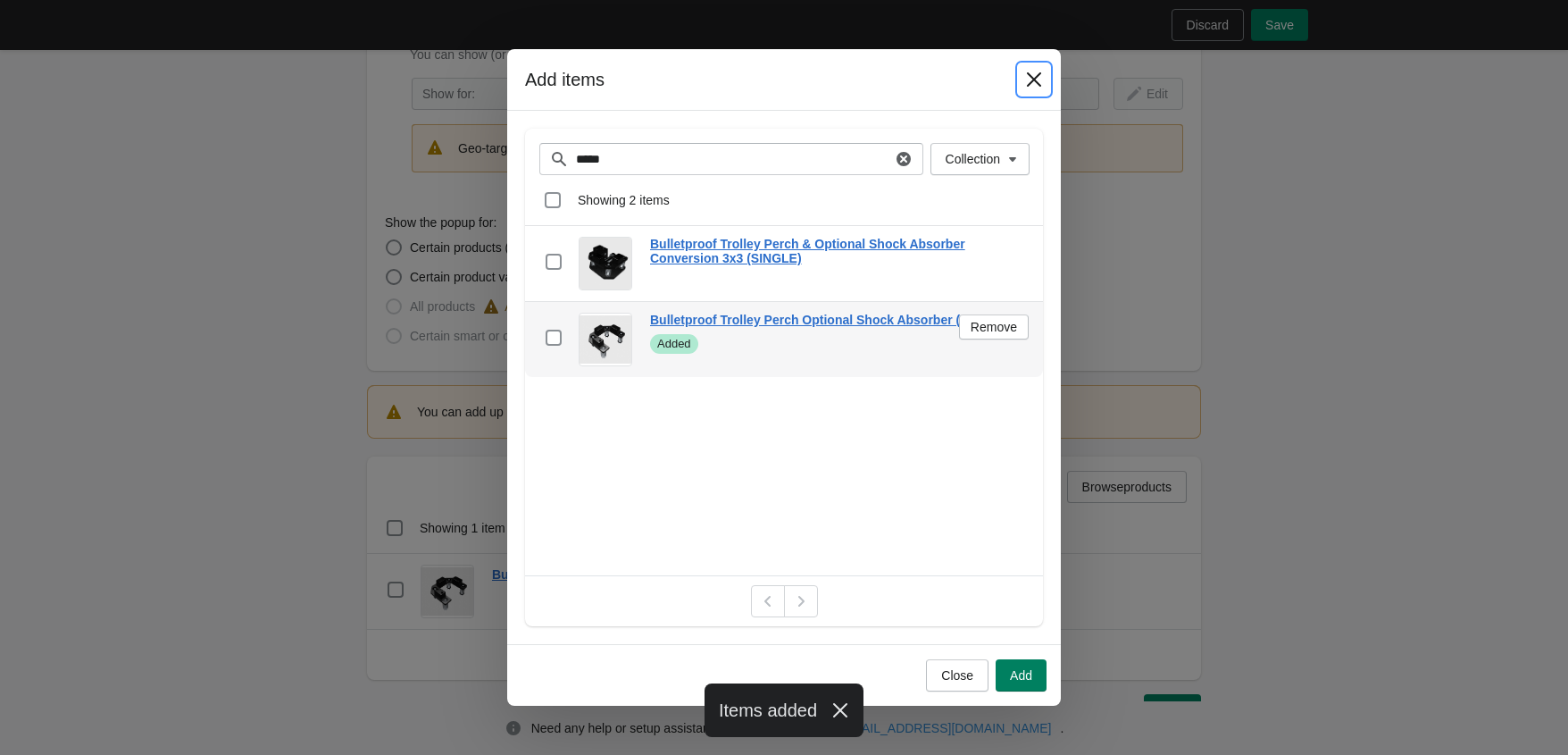 click 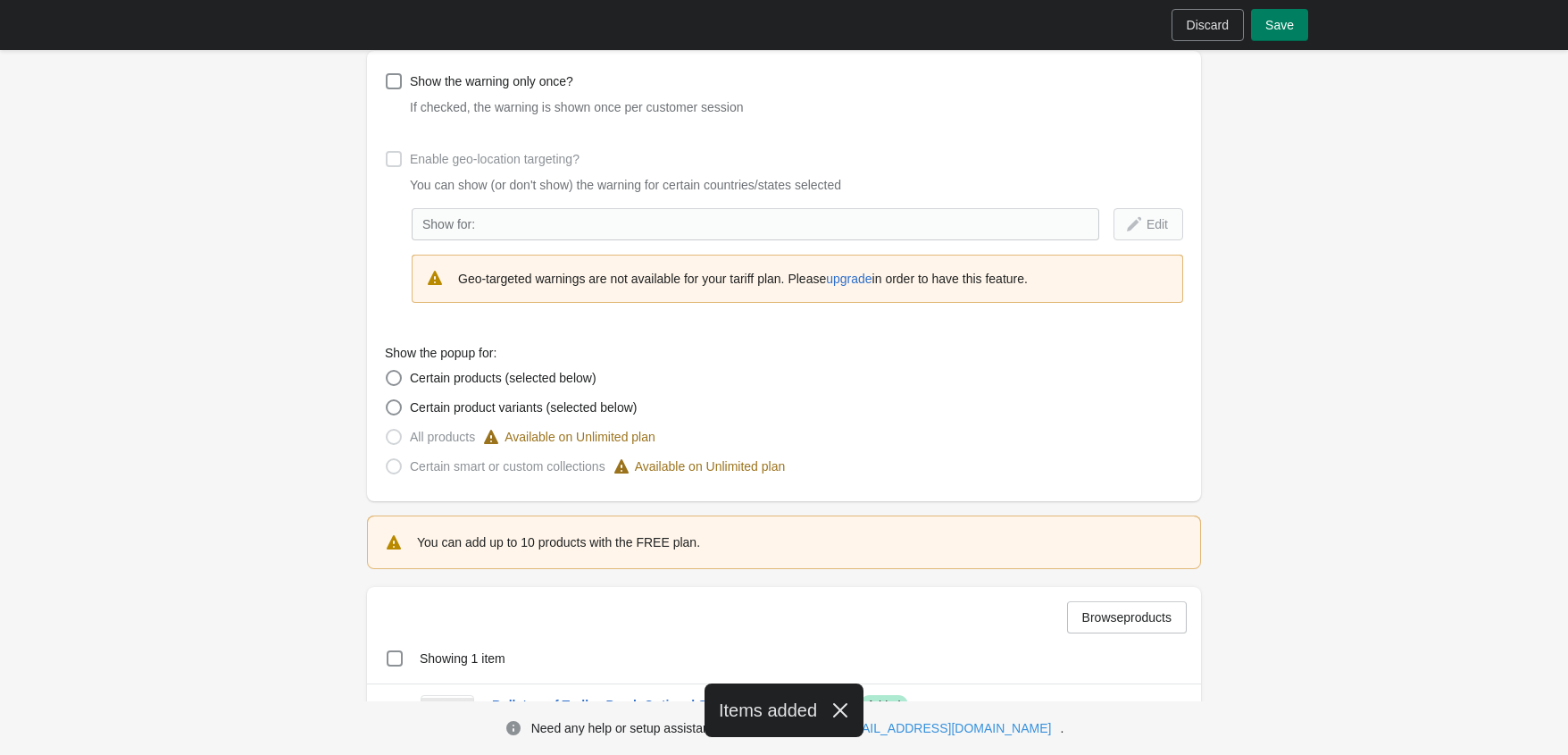 scroll, scrollTop: 0, scrollLeft: 0, axis: both 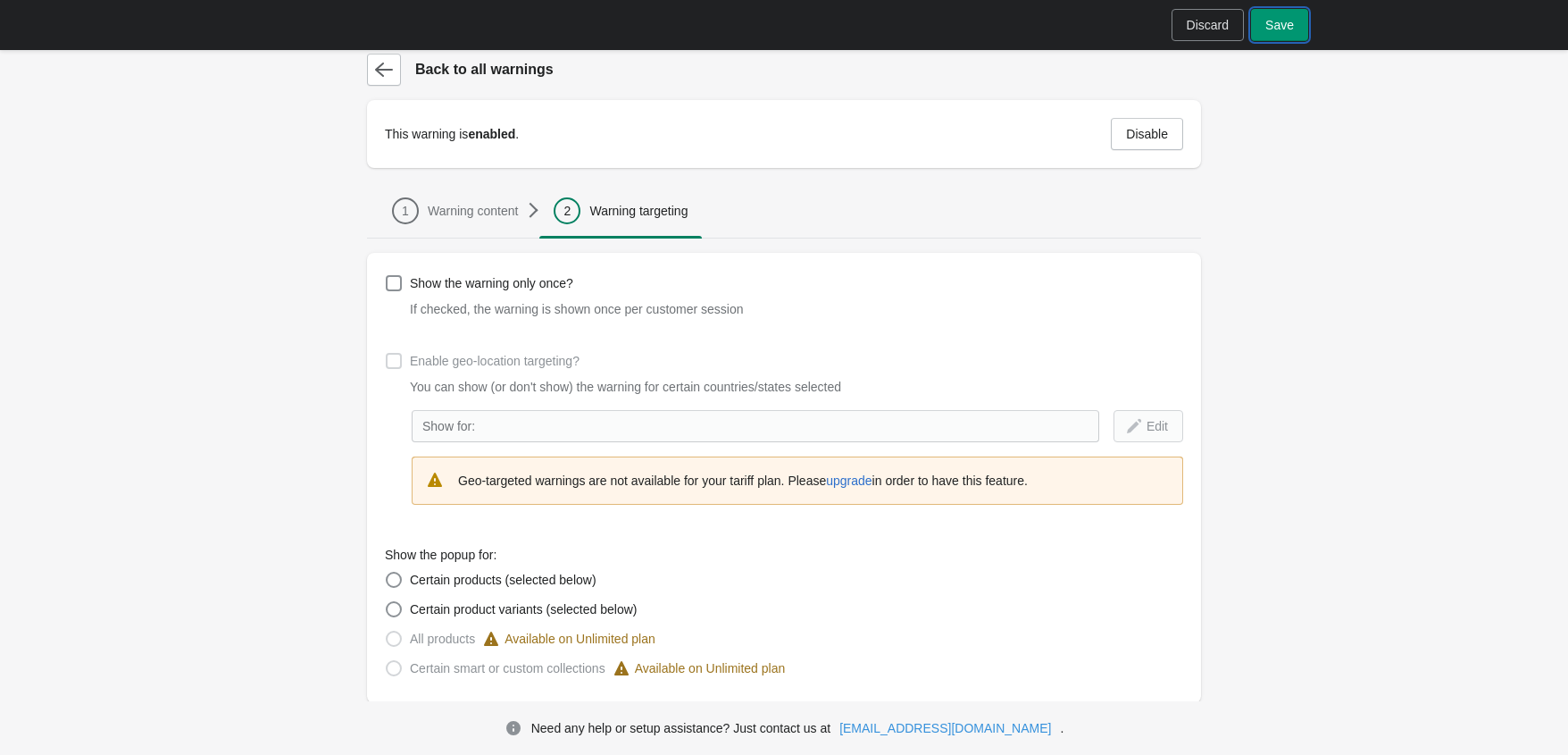 click on "Save" at bounding box center [1280, 25] 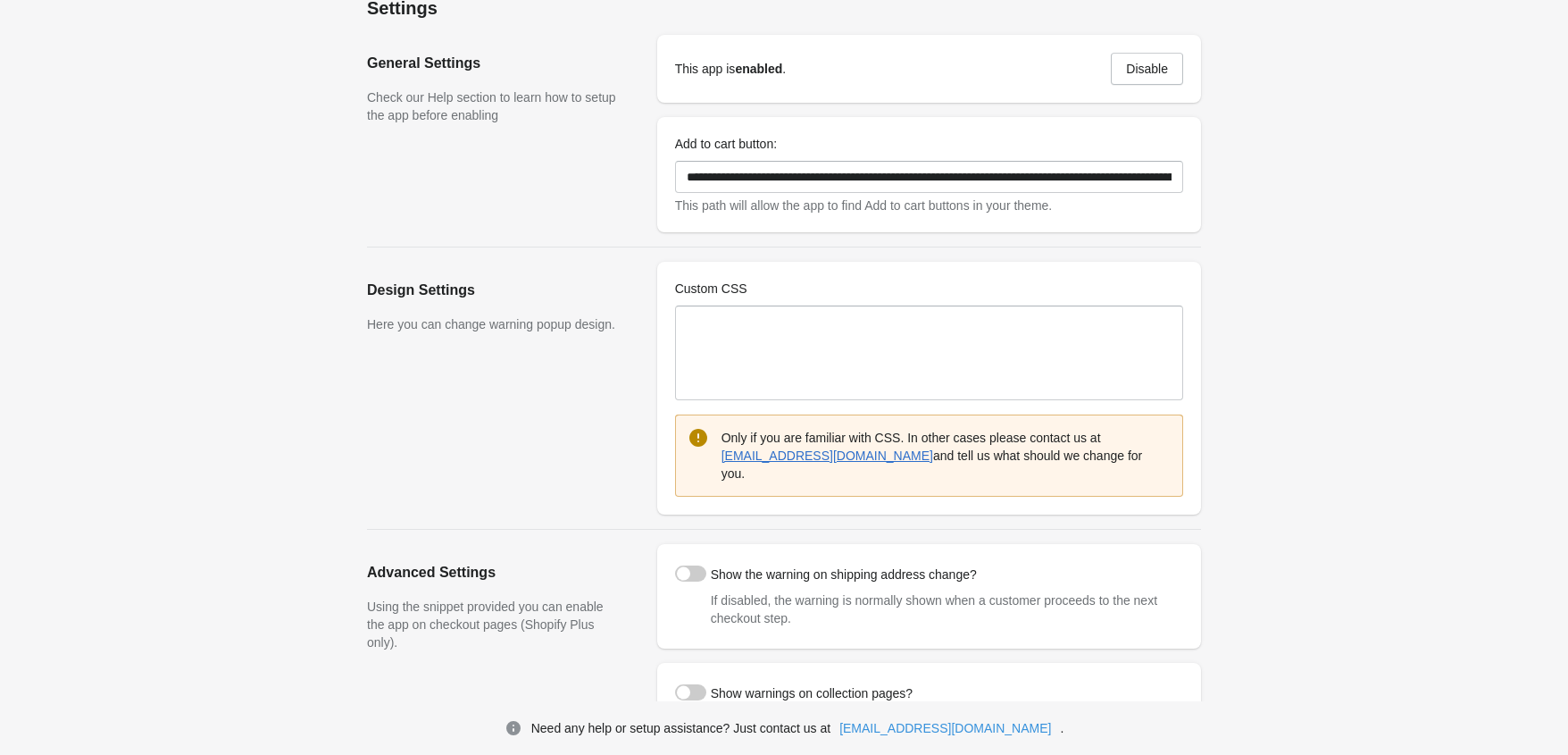 scroll, scrollTop: 0, scrollLeft: 0, axis: both 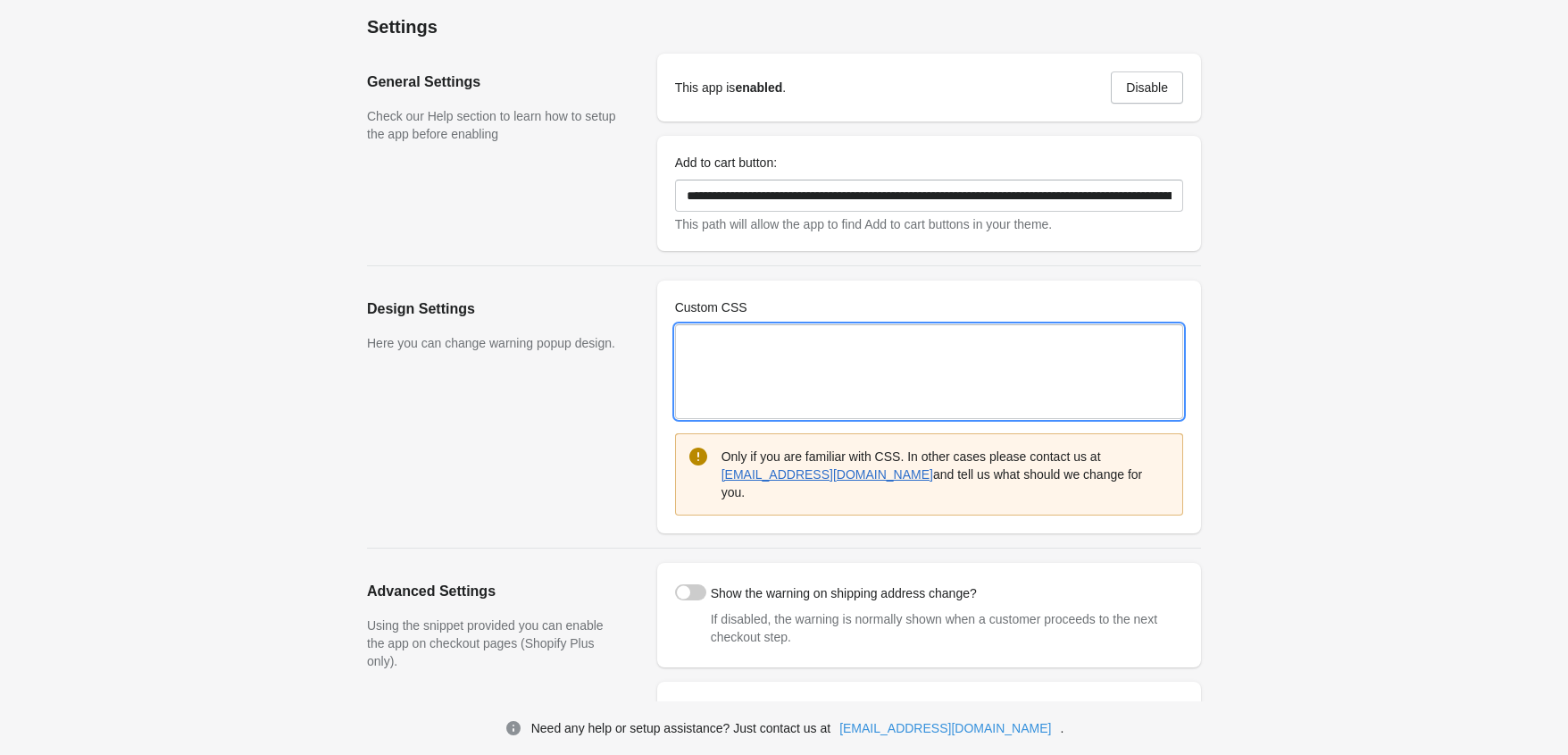 click on "Custom CSS" at bounding box center [929, 372] 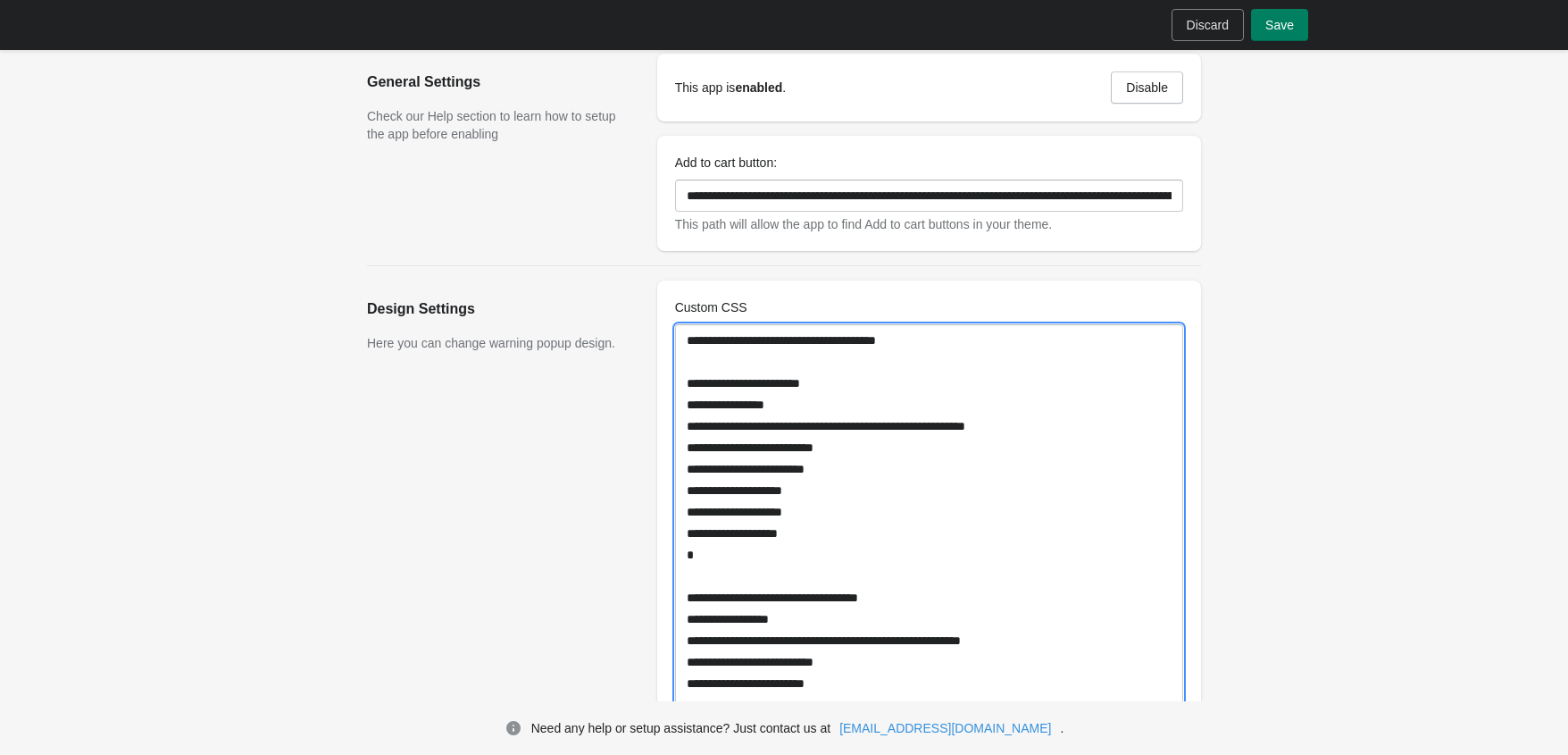 scroll, scrollTop: 1, scrollLeft: 0, axis: vertical 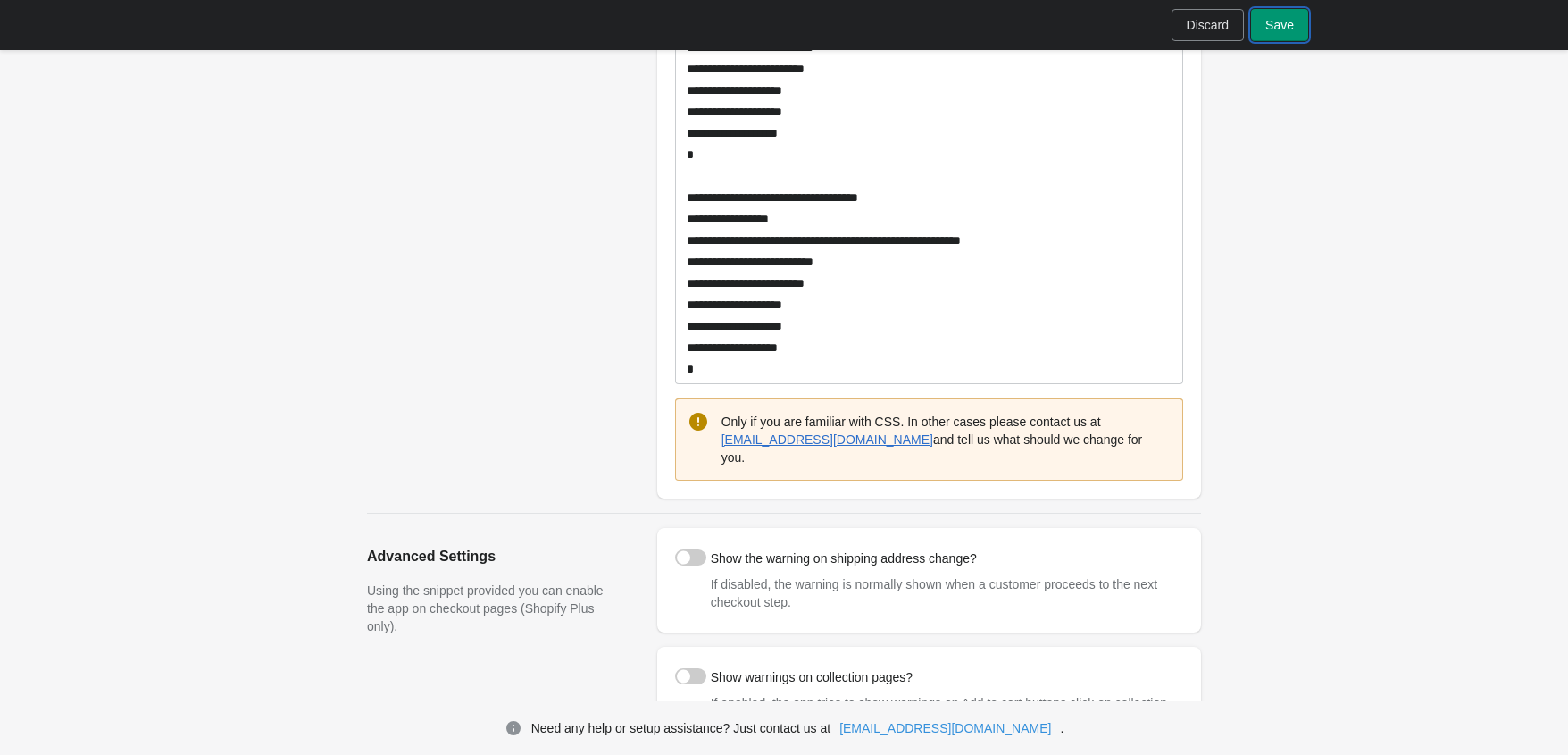 click on "Save" at bounding box center [1280, 25] 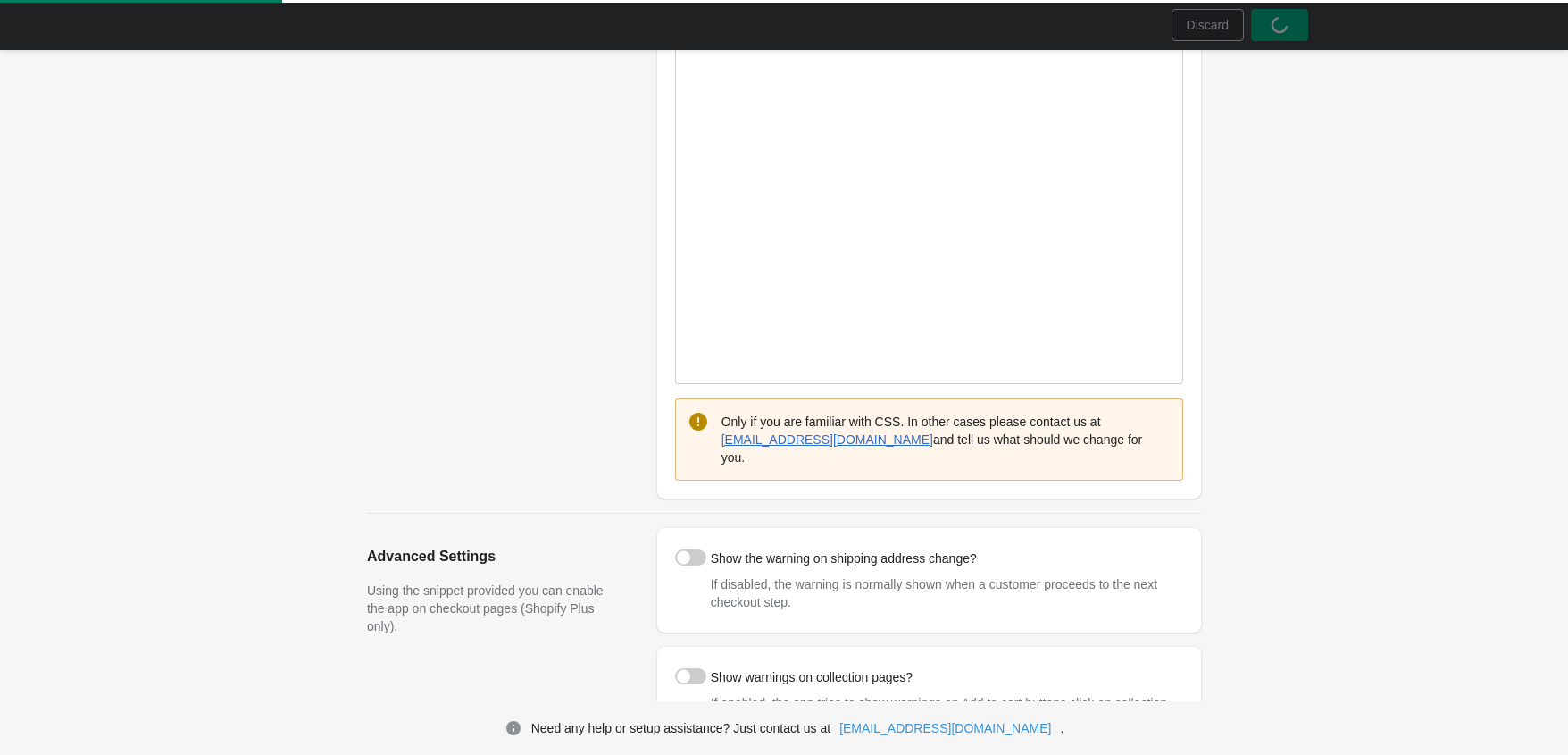 scroll, scrollTop: 0, scrollLeft: 0, axis: both 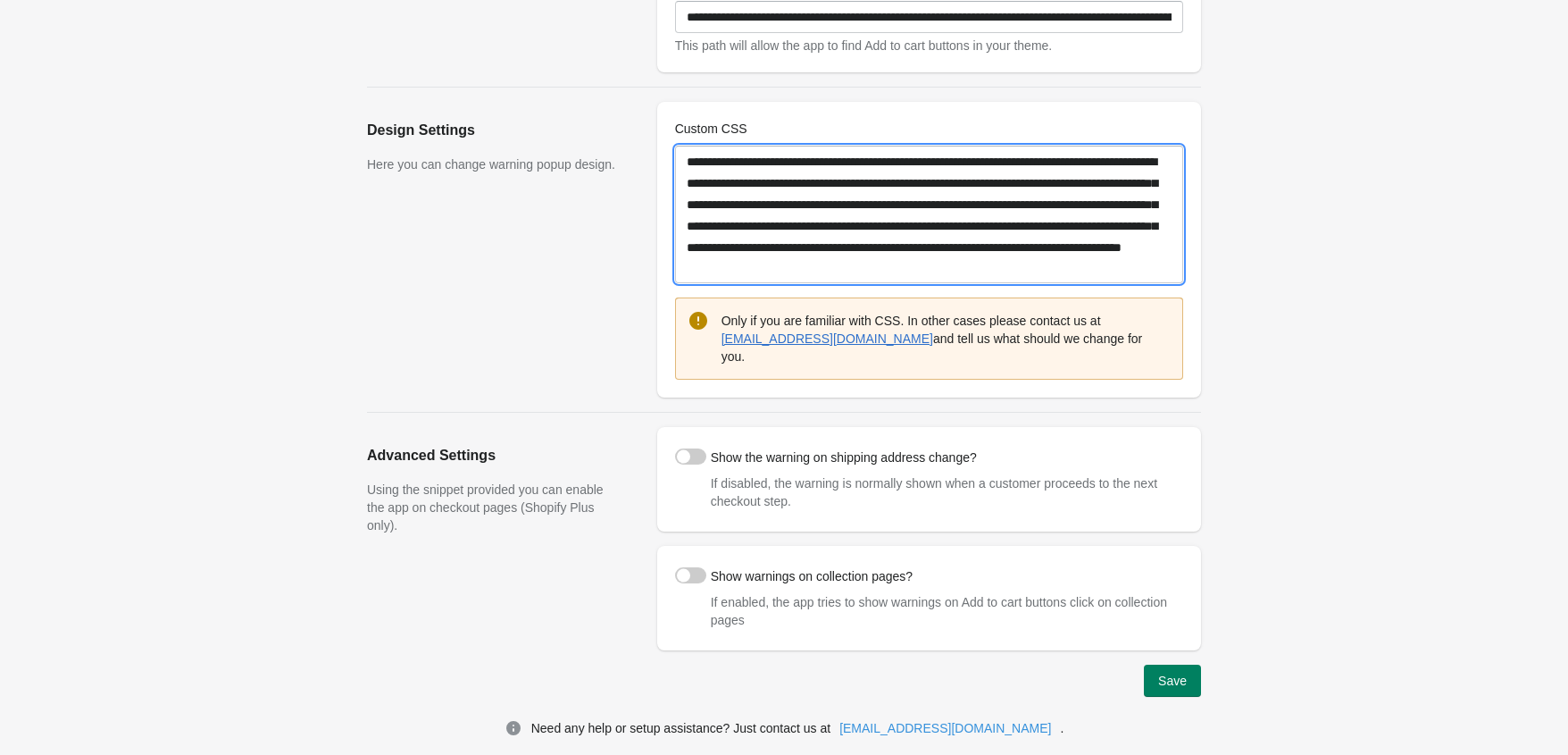 click on "**********" at bounding box center (929, 214) 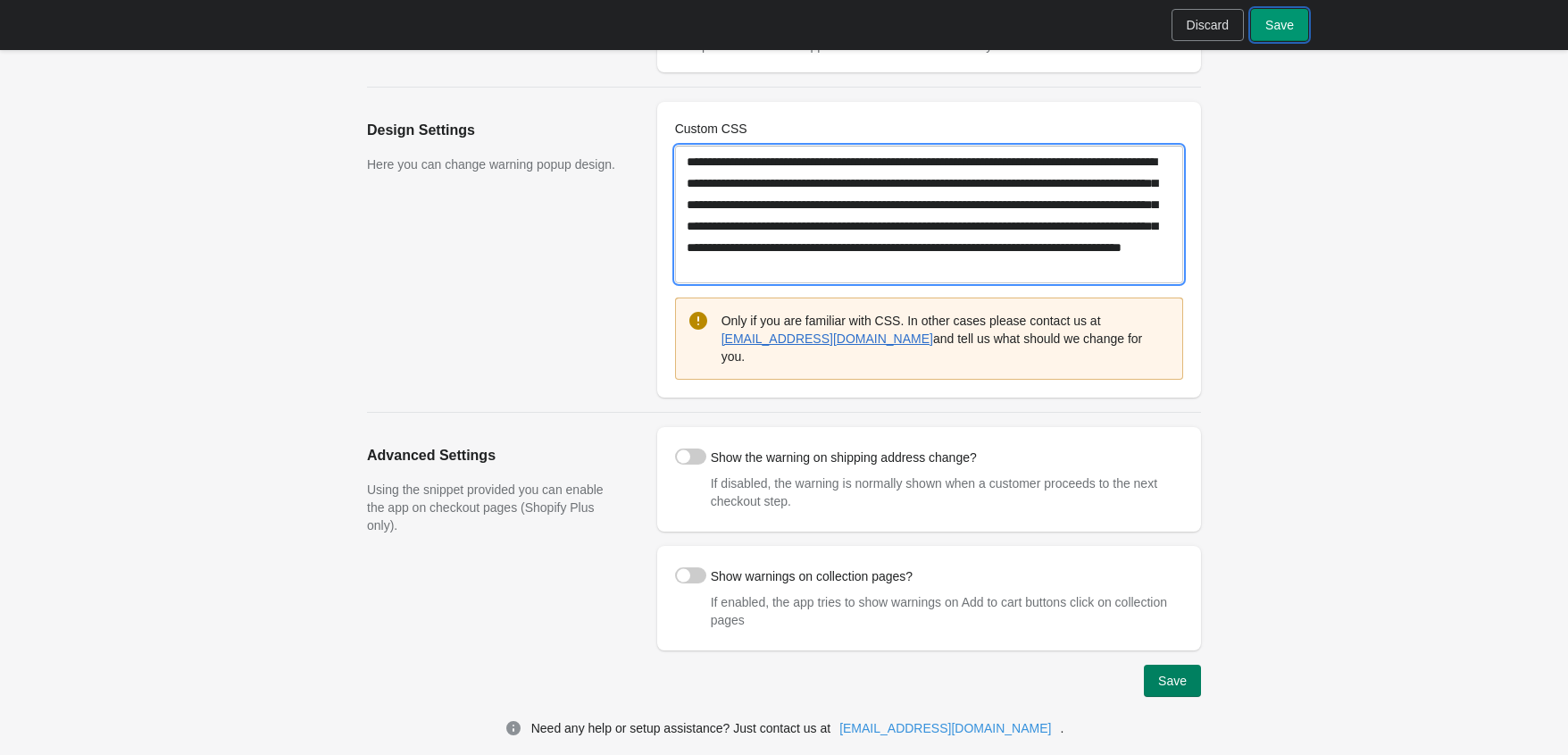 click on "Save" at bounding box center [1280, 25] 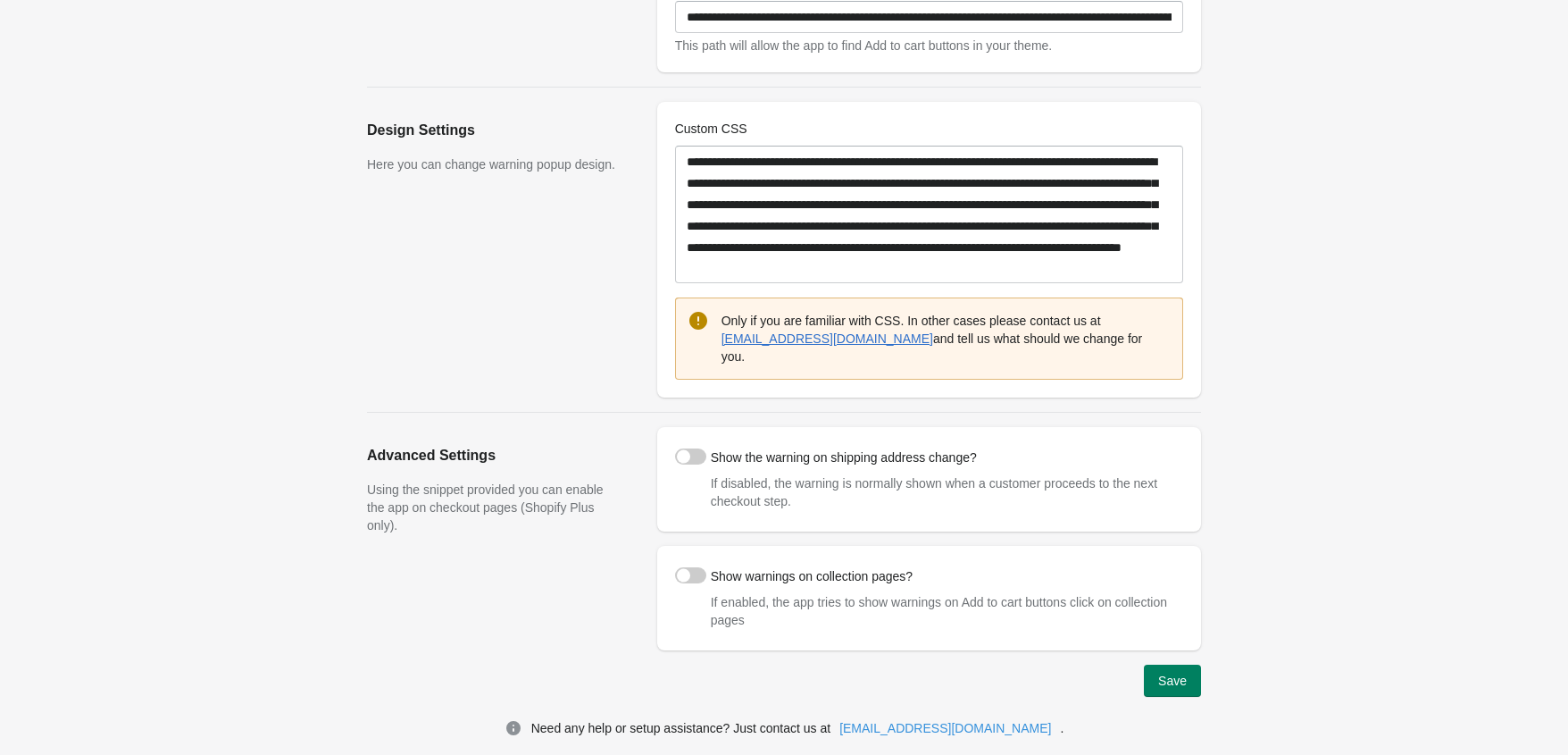scroll, scrollTop: 0, scrollLeft: 0, axis: both 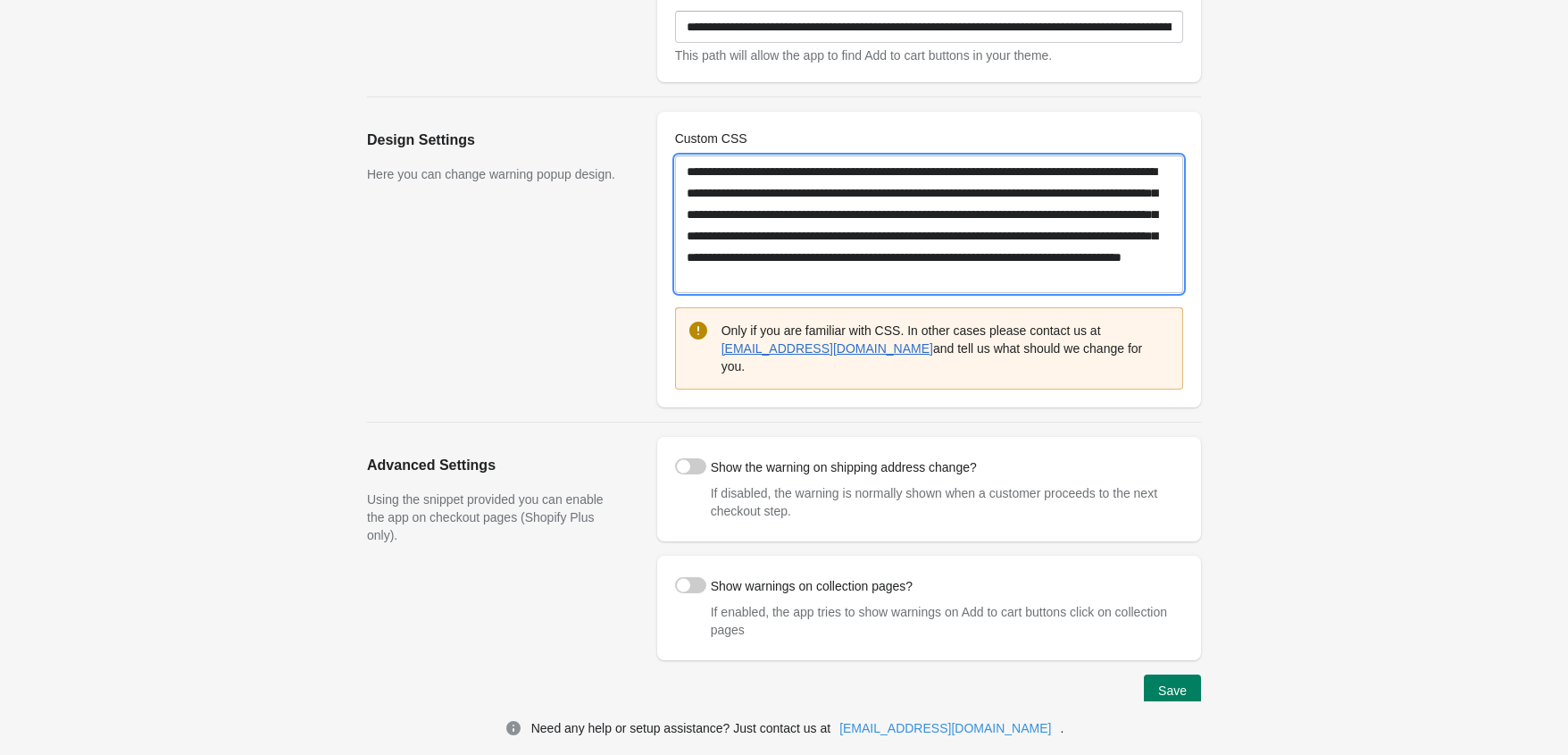 click on "**********" at bounding box center (929, 224) 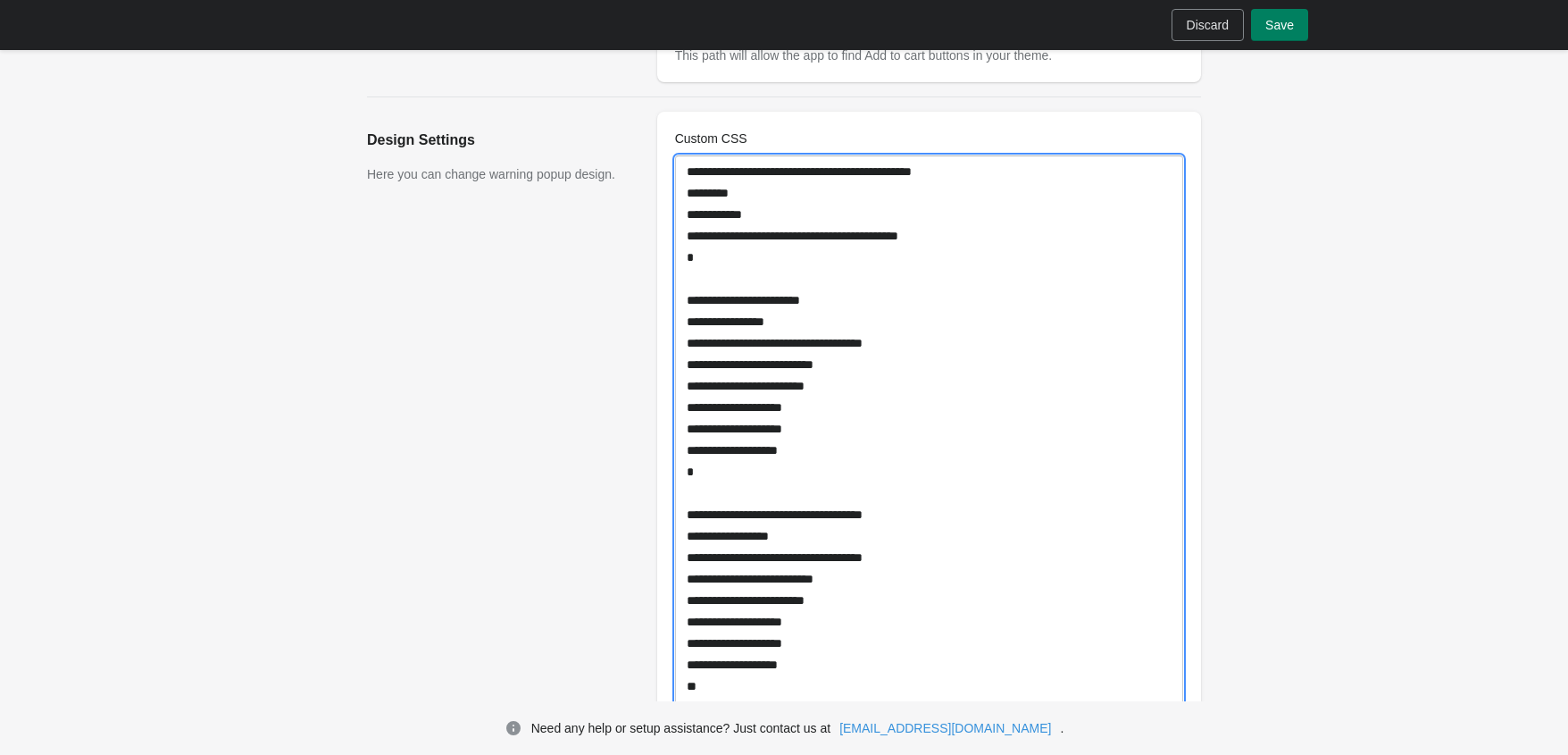 scroll, scrollTop: 1, scrollLeft: 0, axis: vertical 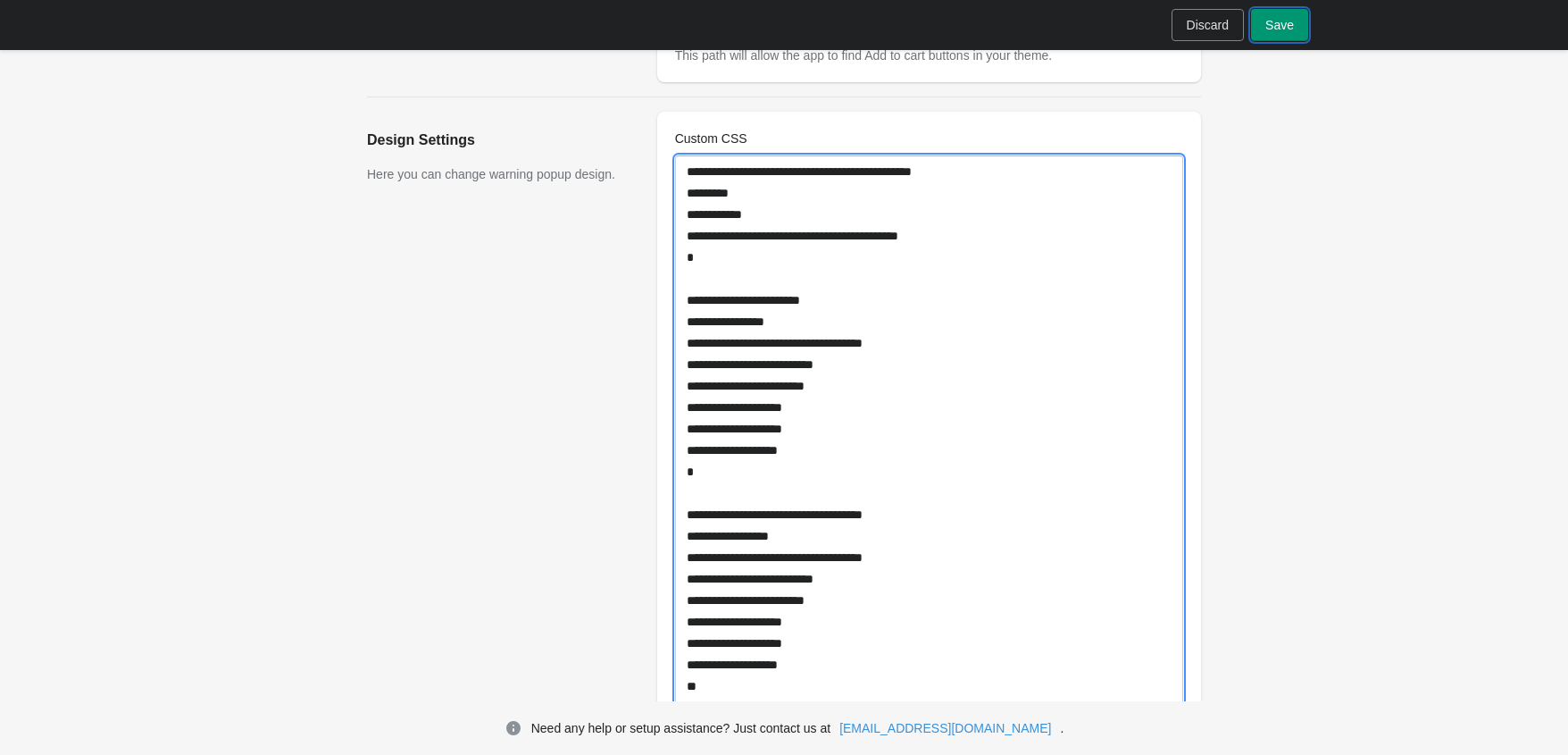 click on "Save" at bounding box center (1280, 25) 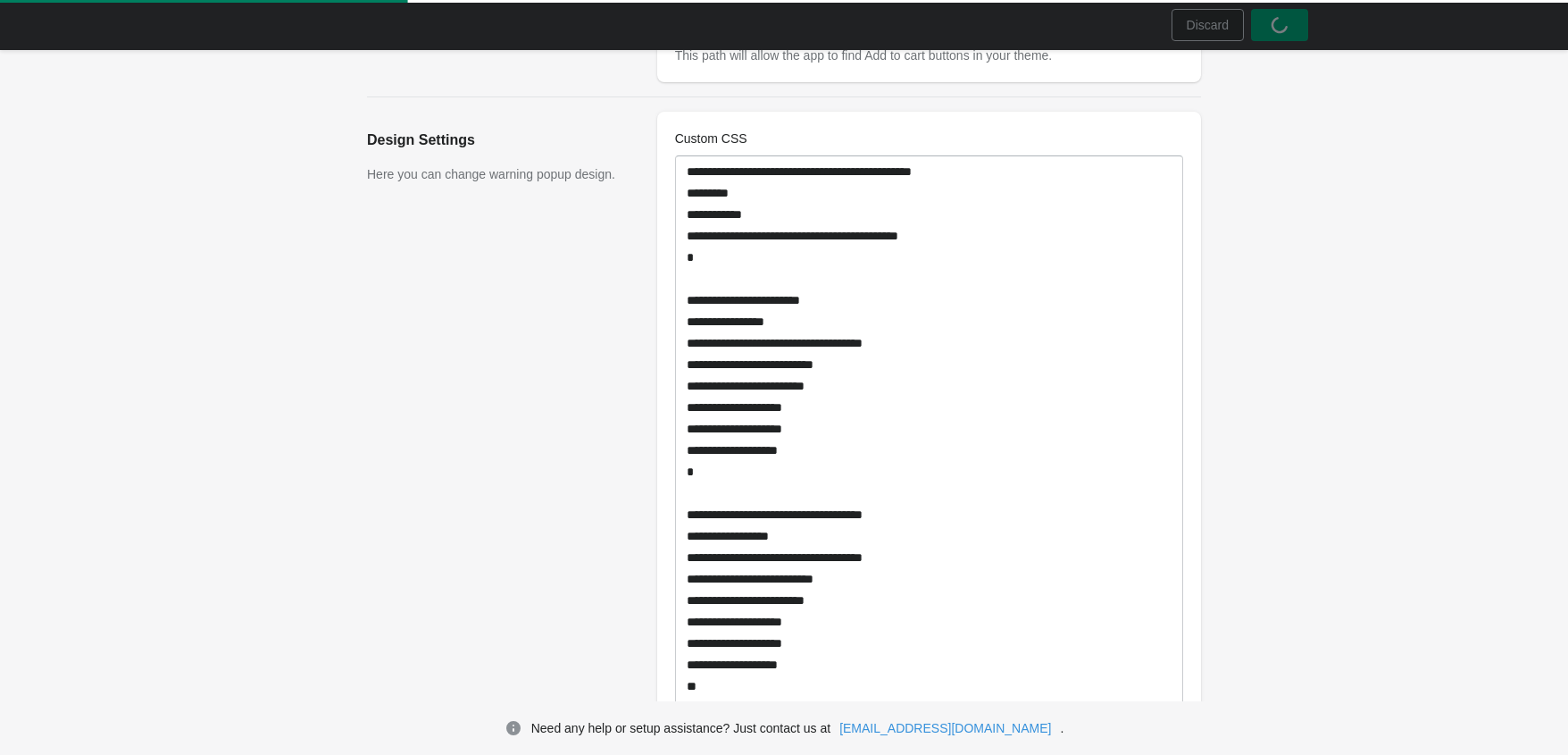 type on "**********" 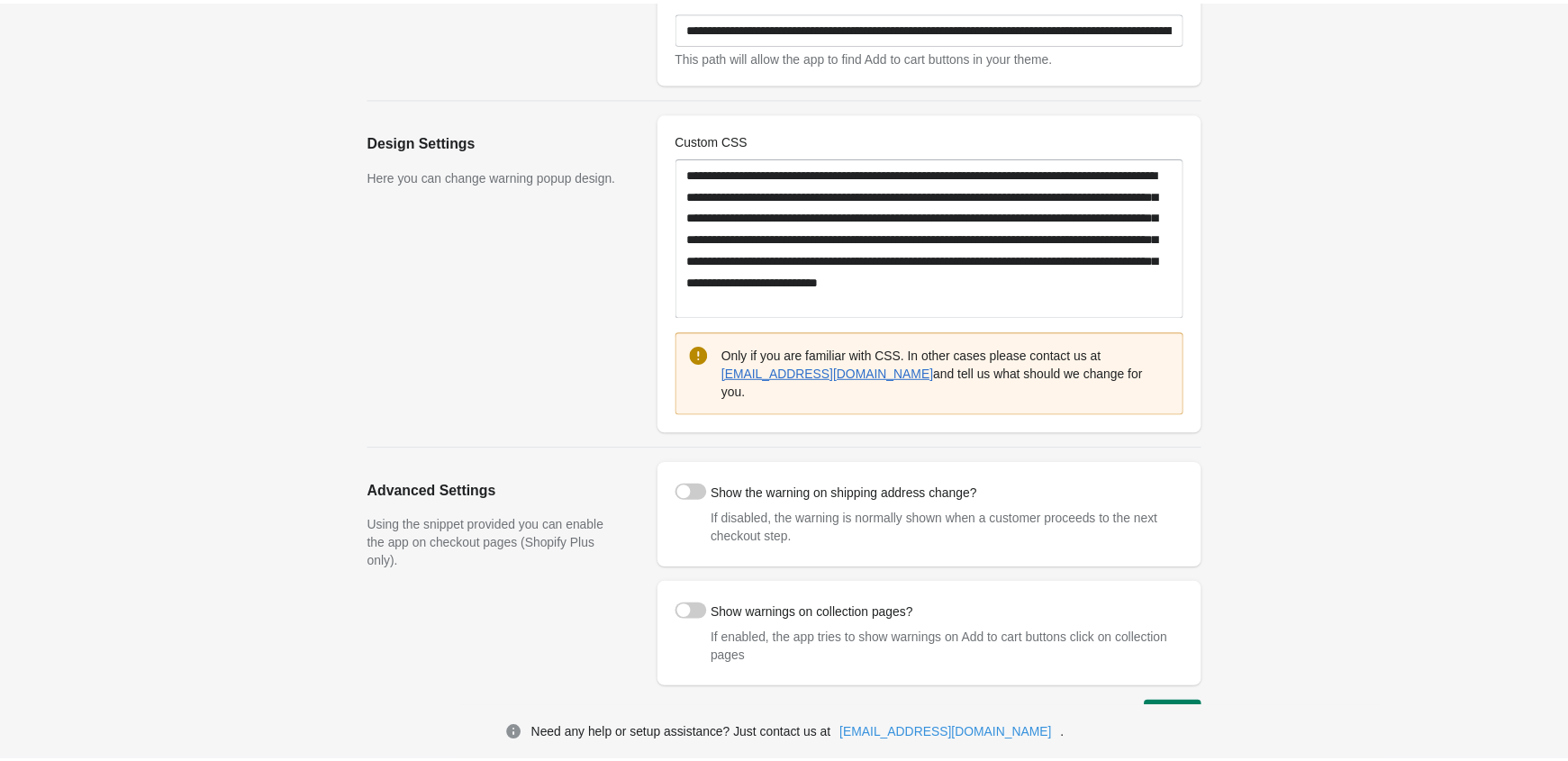 scroll, scrollTop: 0, scrollLeft: 0, axis: both 